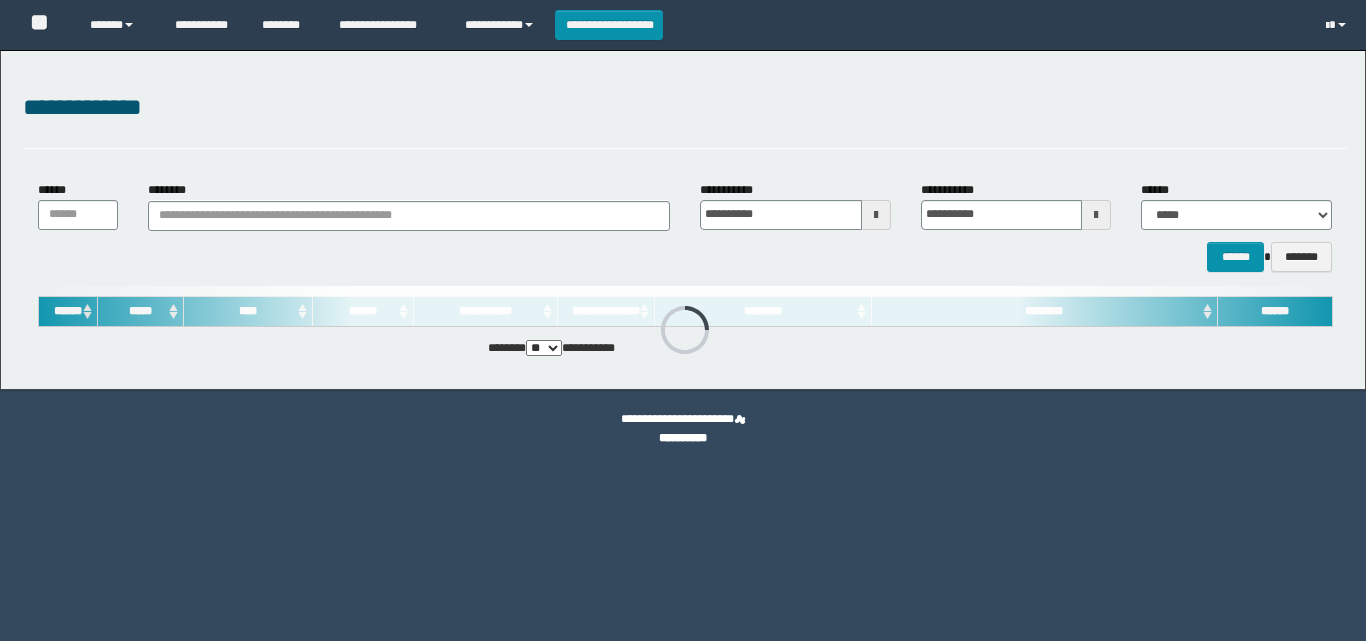 scroll, scrollTop: 0, scrollLeft: 0, axis: both 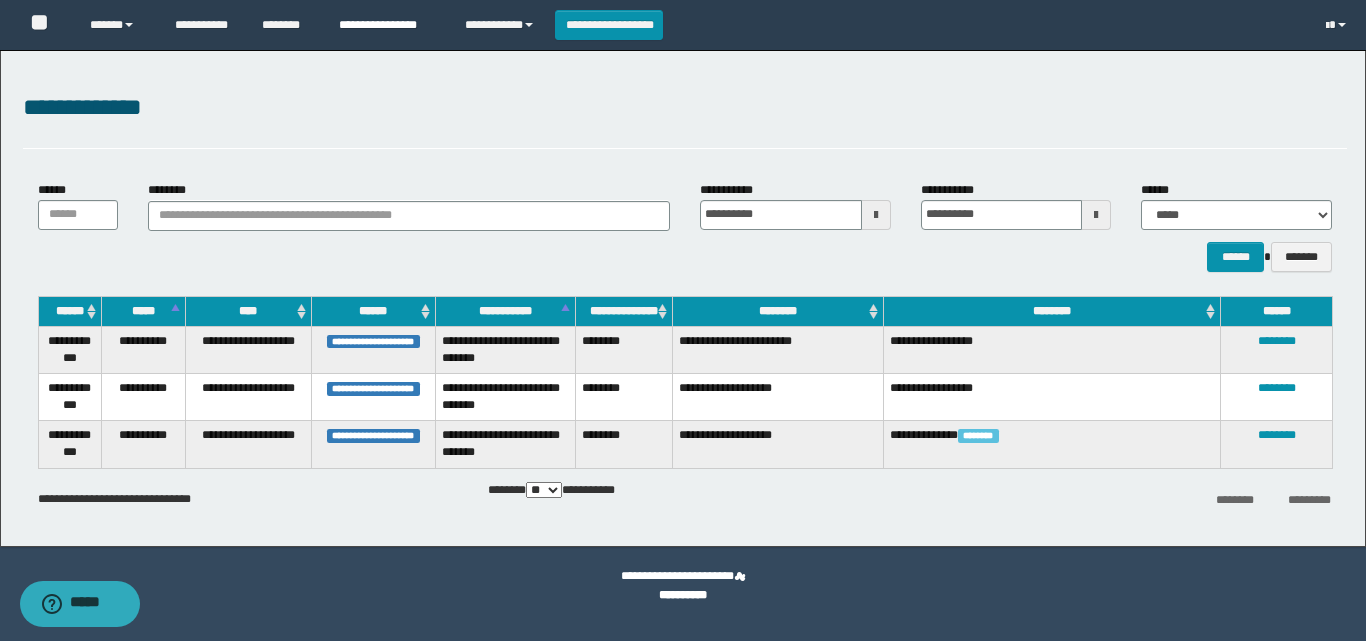 click on "**********" at bounding box center (387, 25) 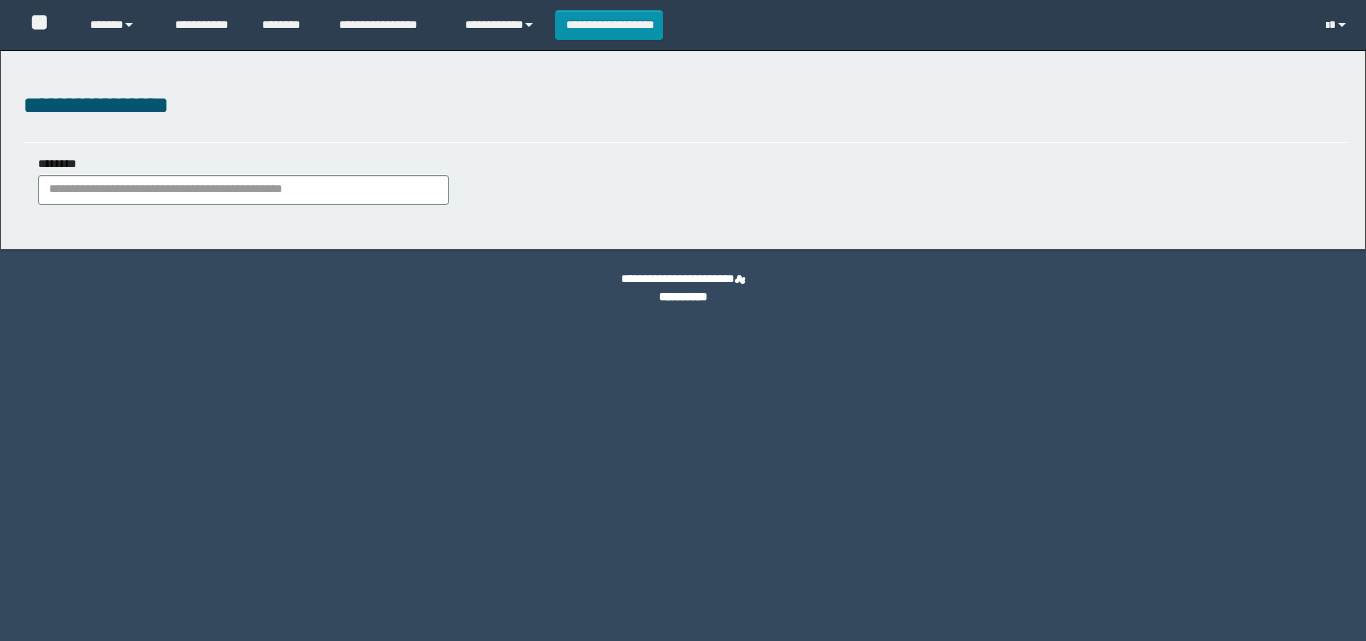 scroll, scrollTop: 0, scrollLeft: 0, axis: both 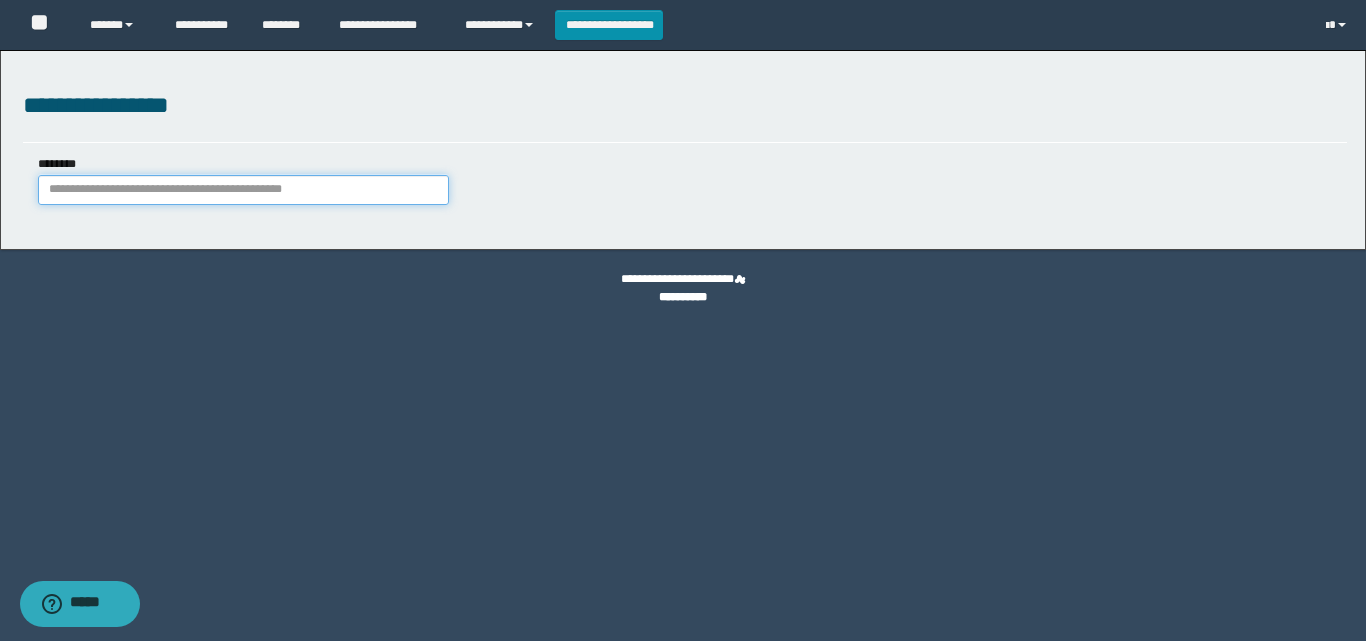 click on "********" at bounding box center [243, 190] 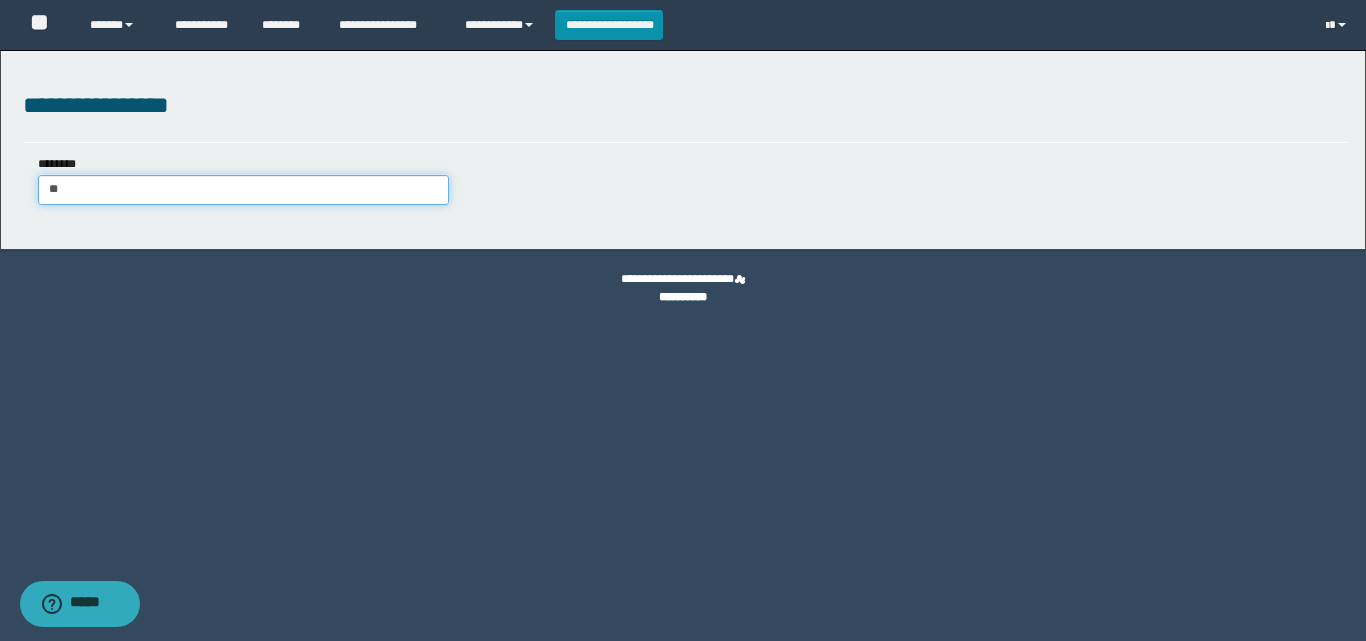 type on "***" 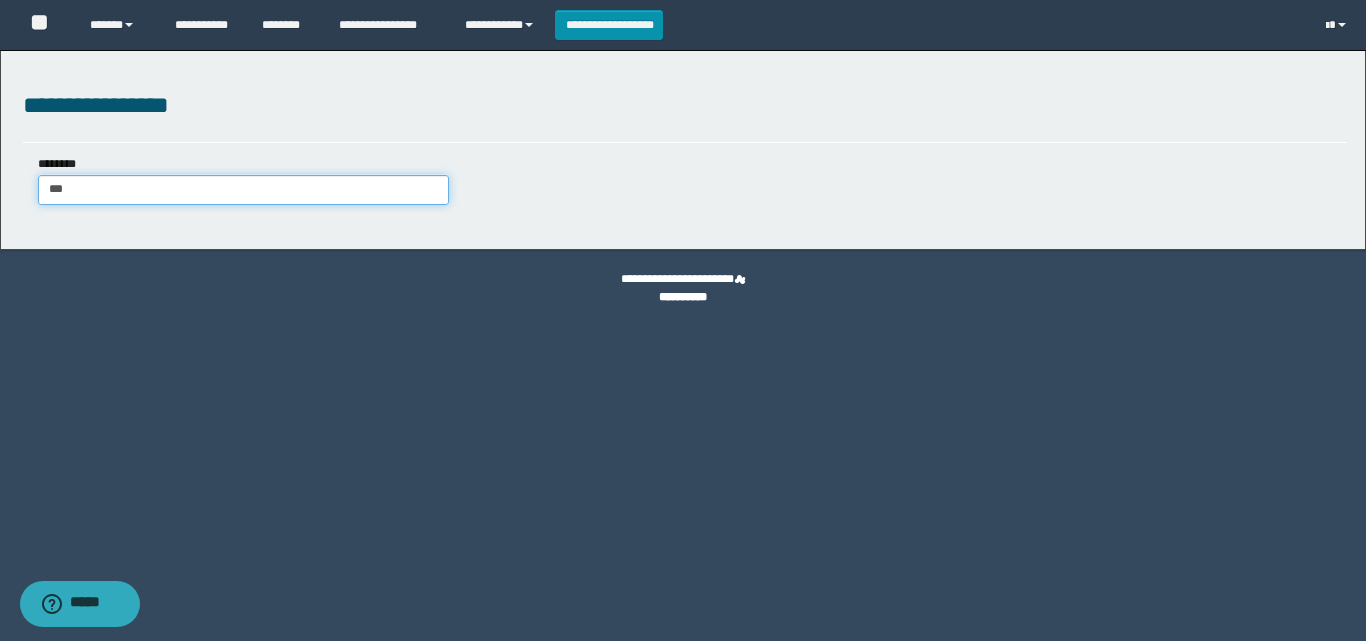 type on "***" 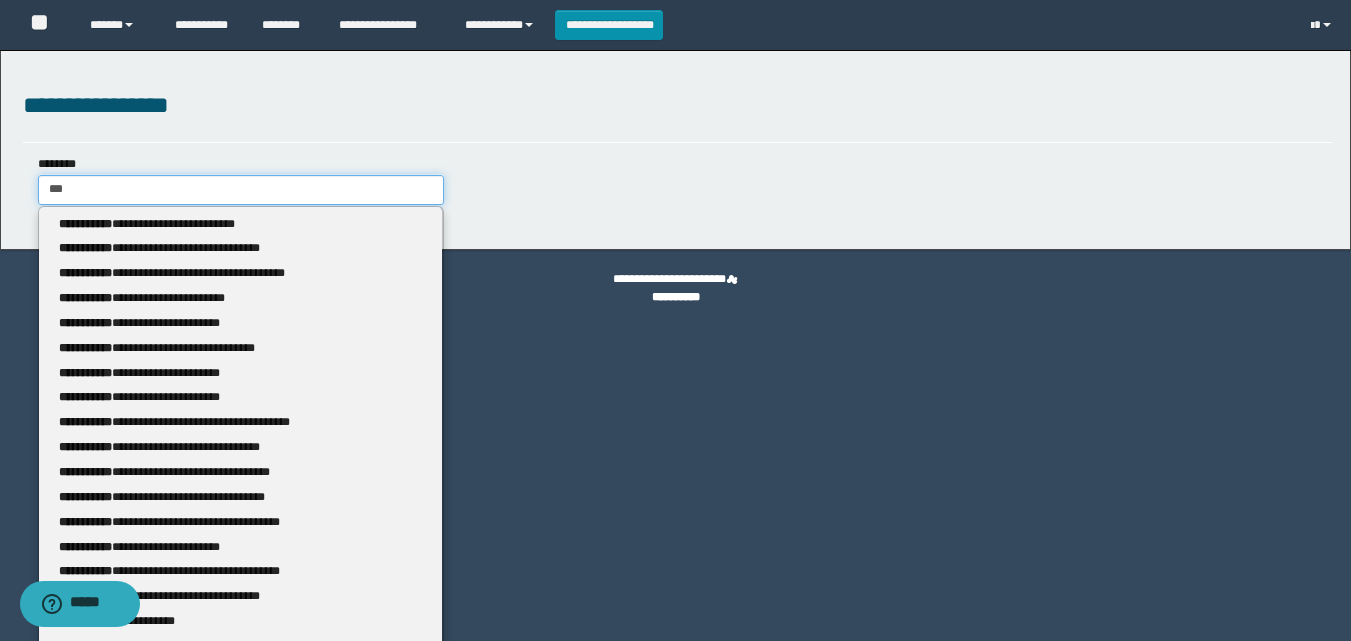 type 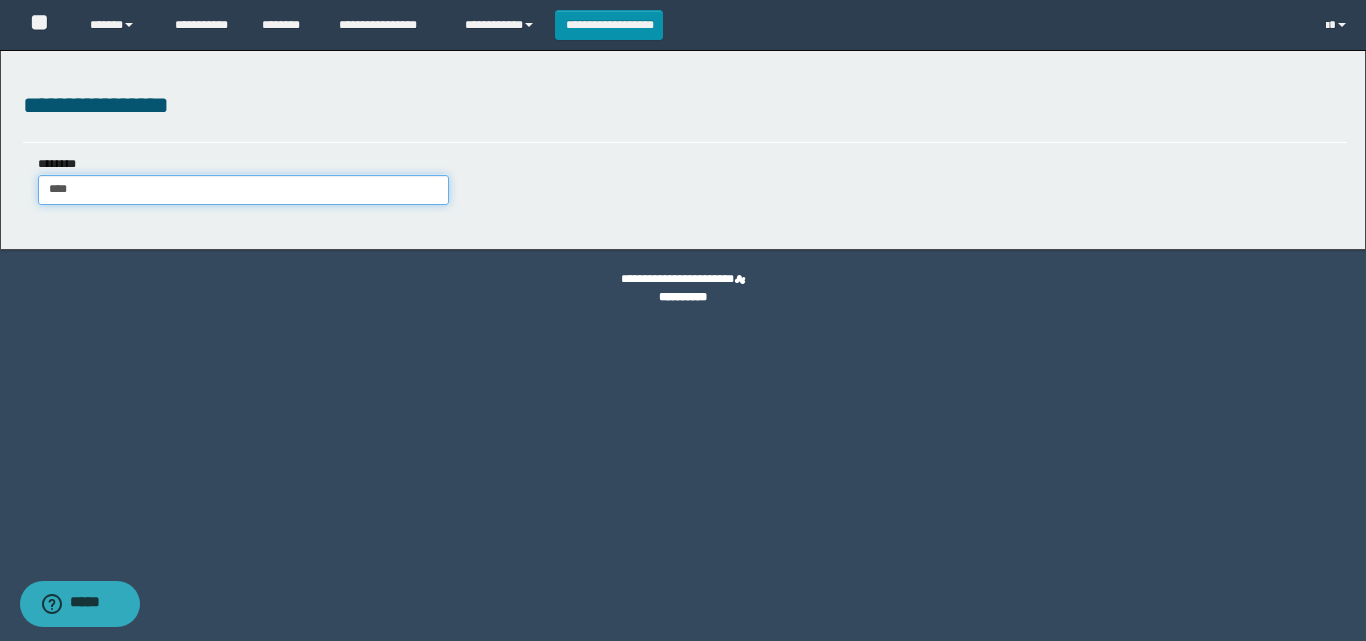 type on "****" 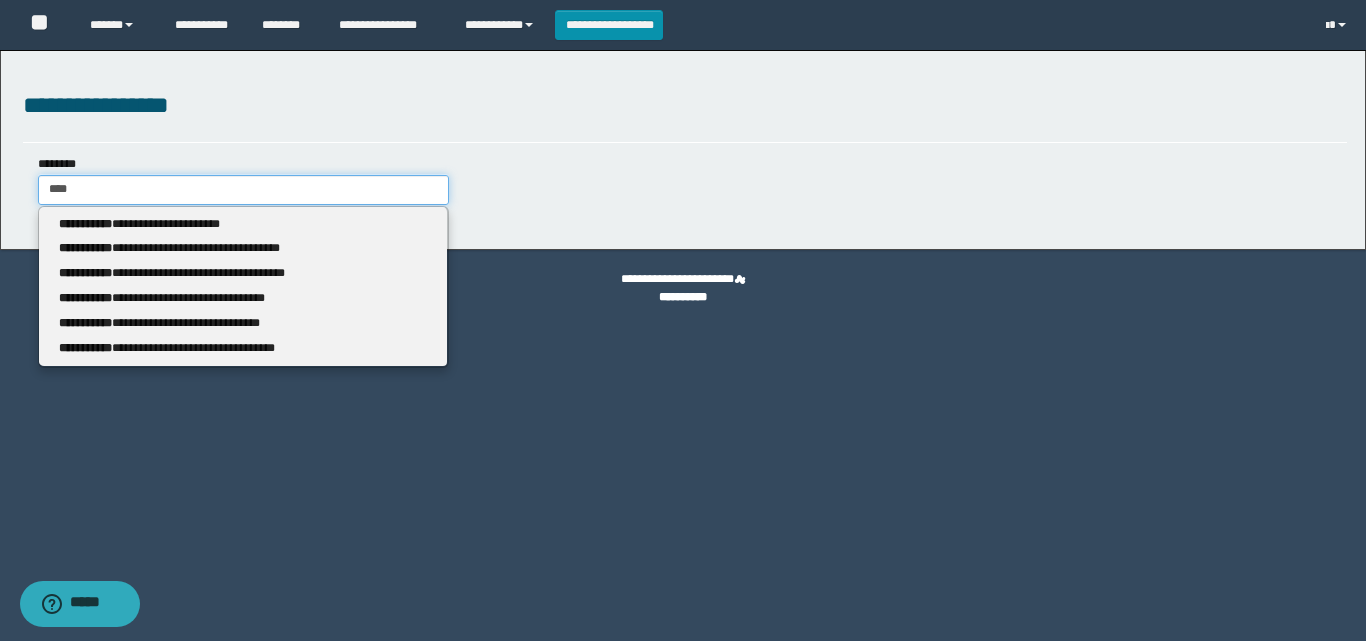 type 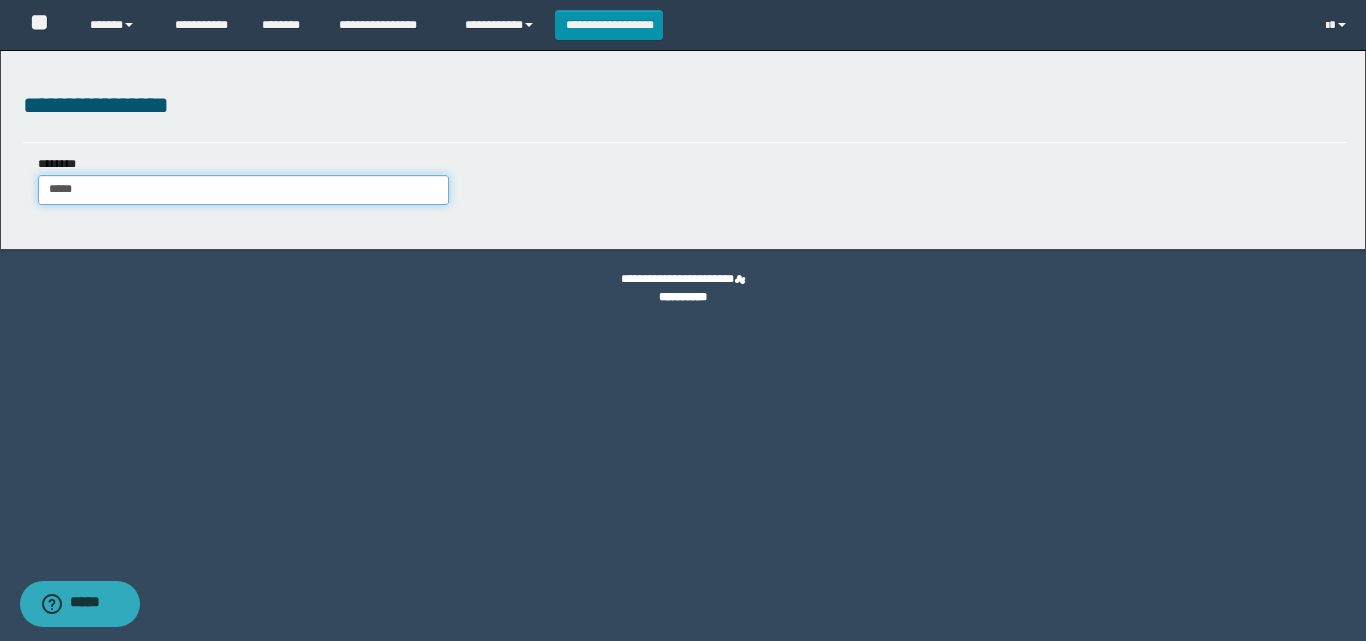 type on "*****" 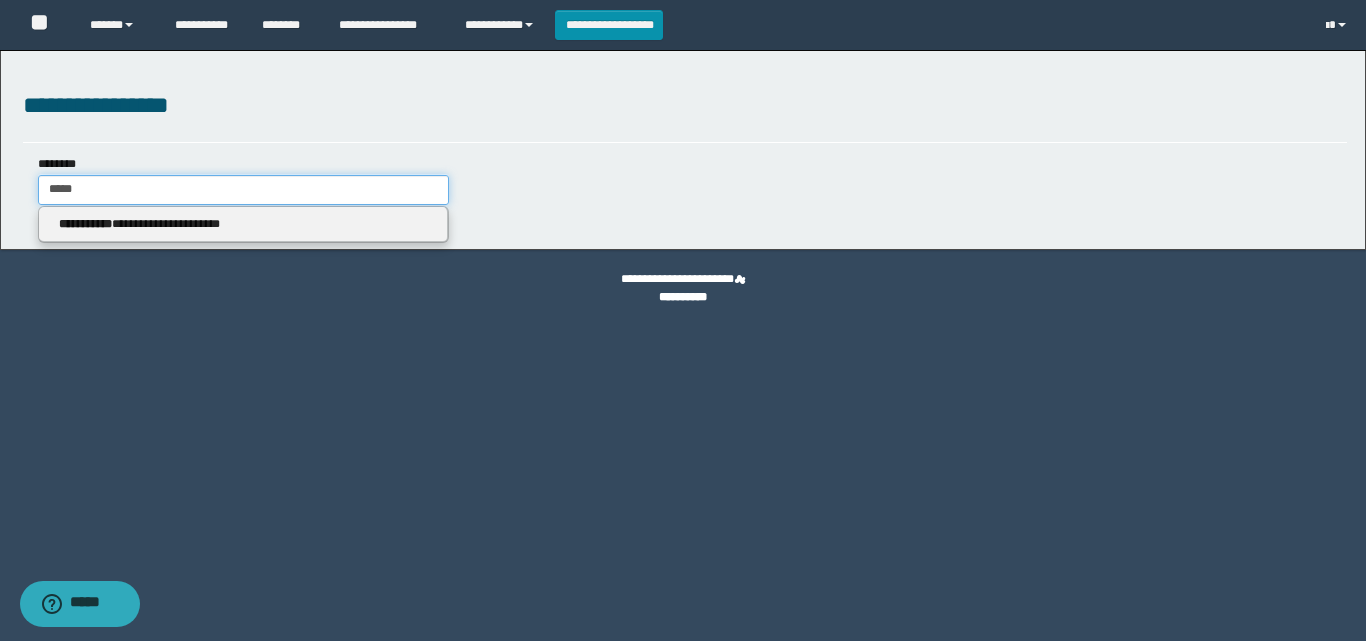 type 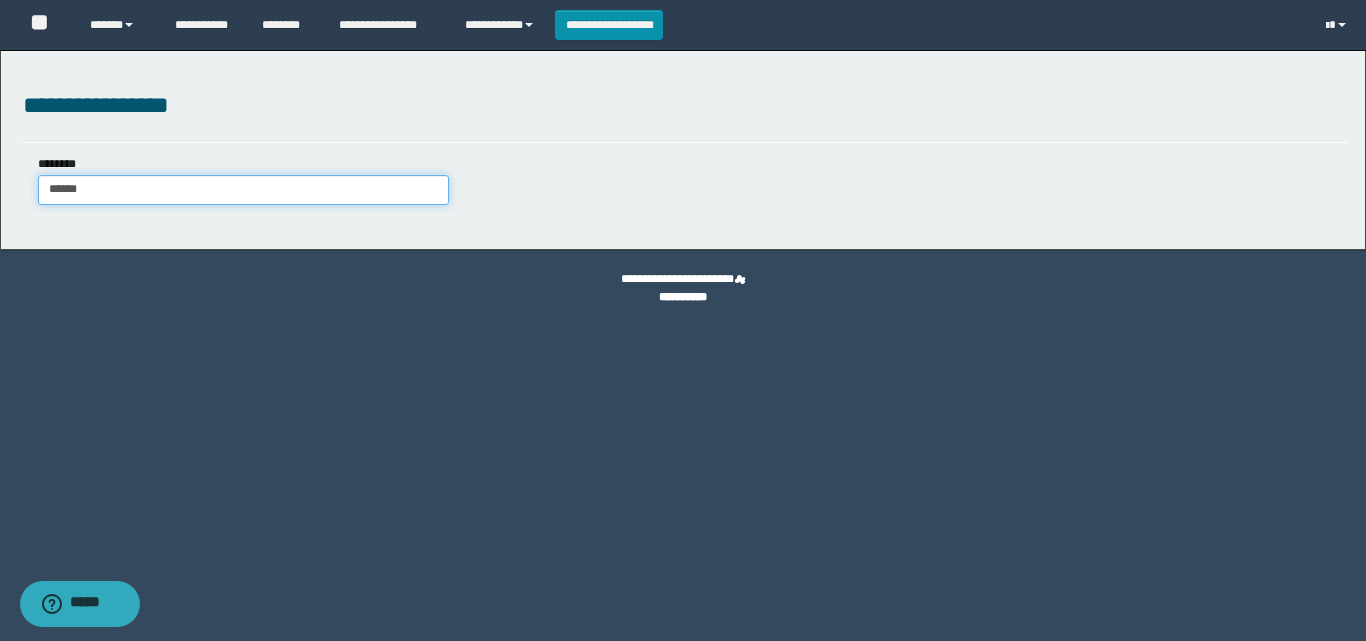 type on "*******" 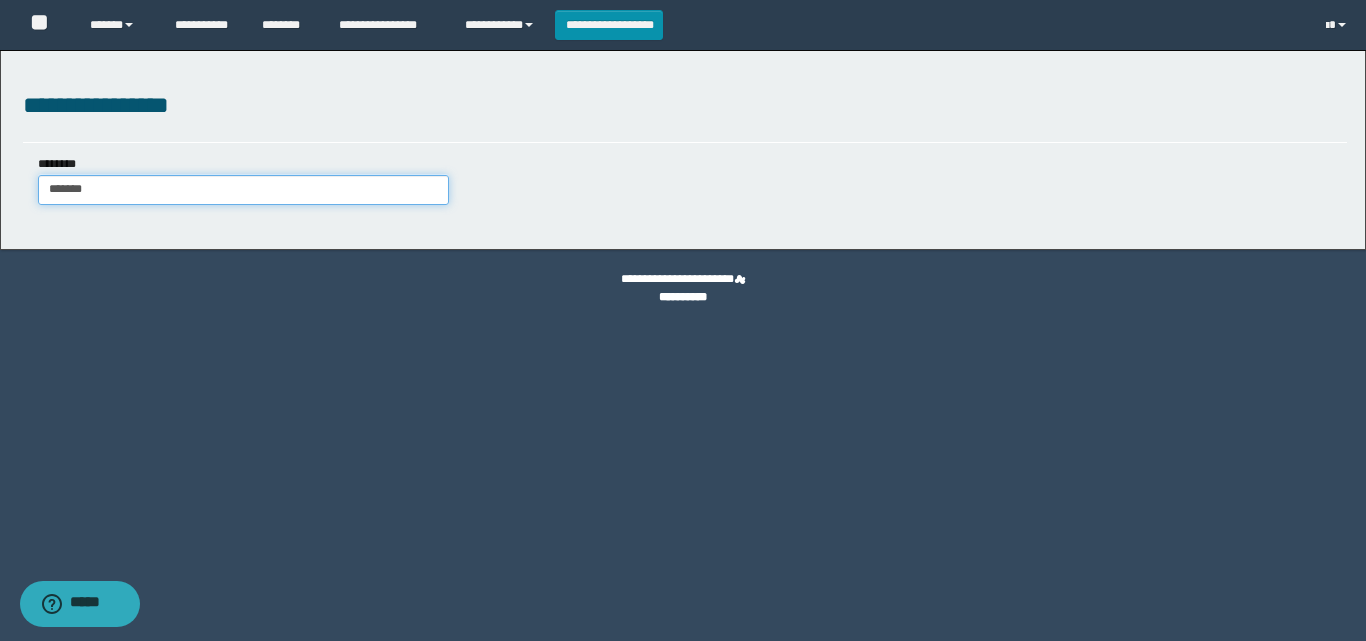 type on "*******" 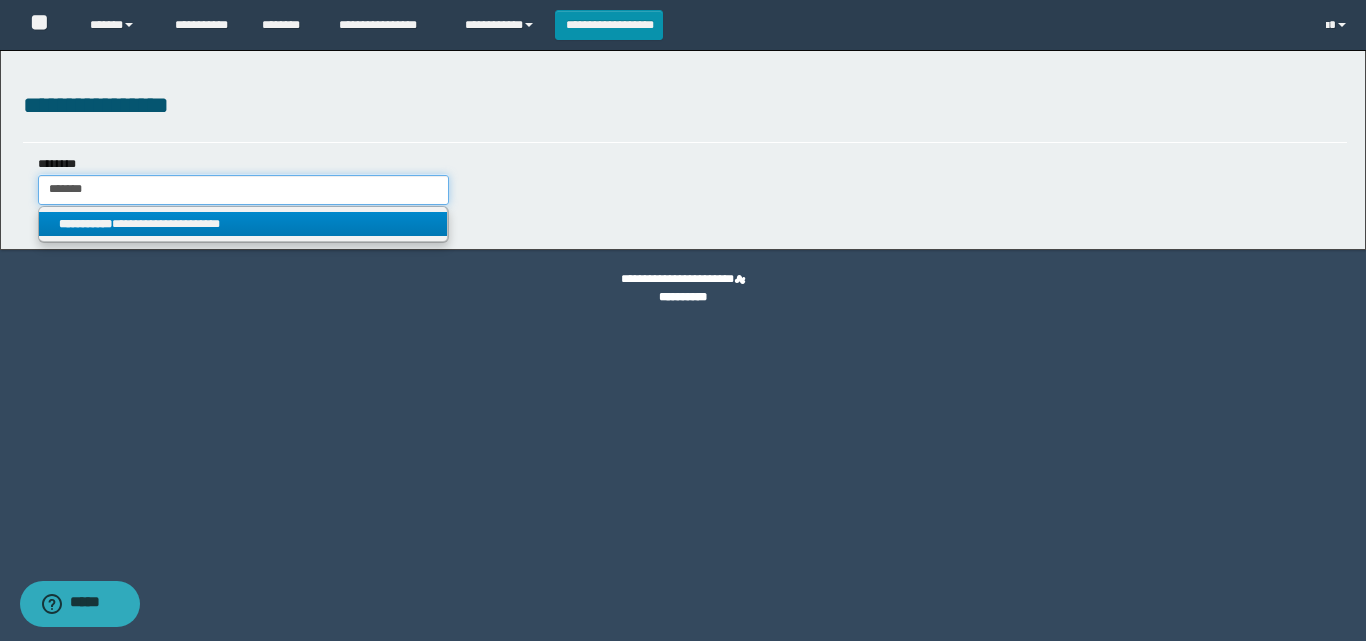 type on "*******" 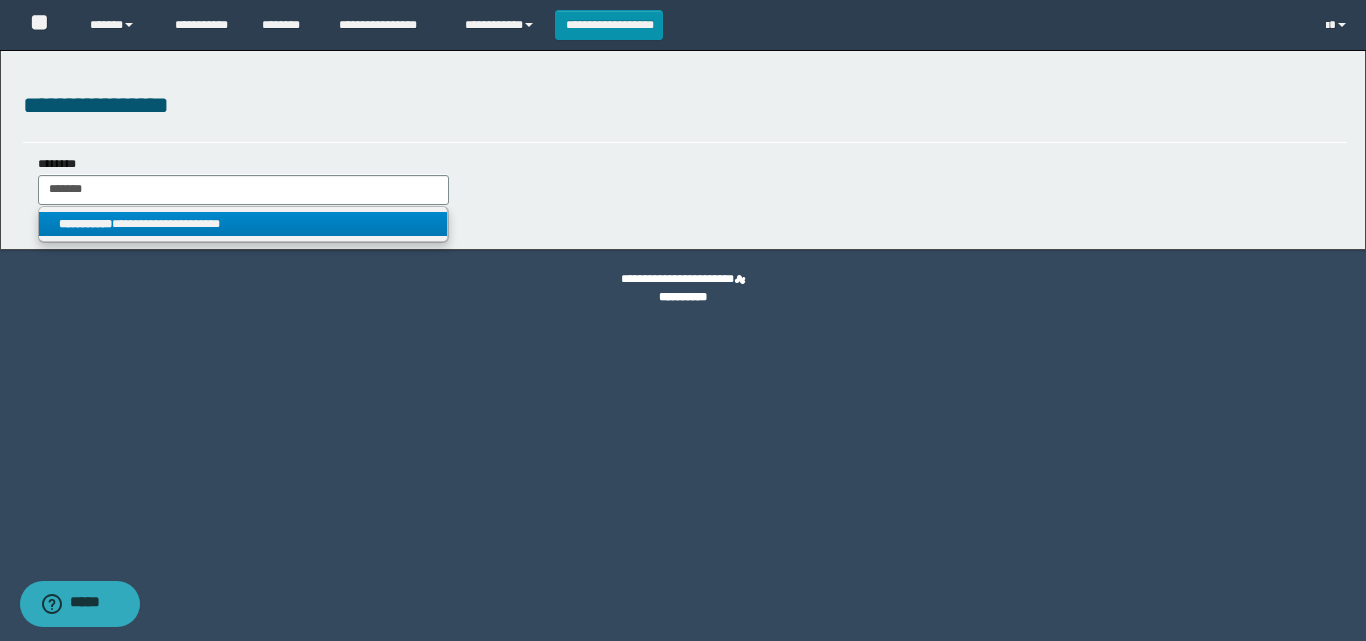 click on "**********" at bounding box center (243, 224) 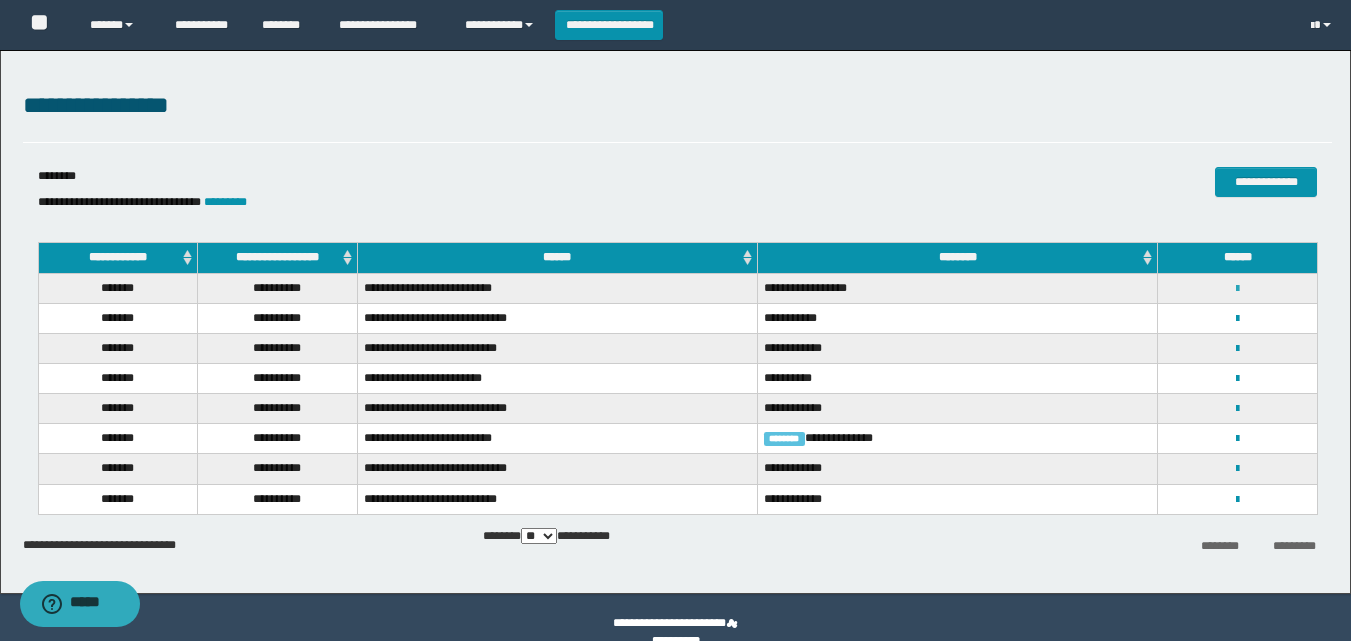 click at bounding box center [1237, 289] 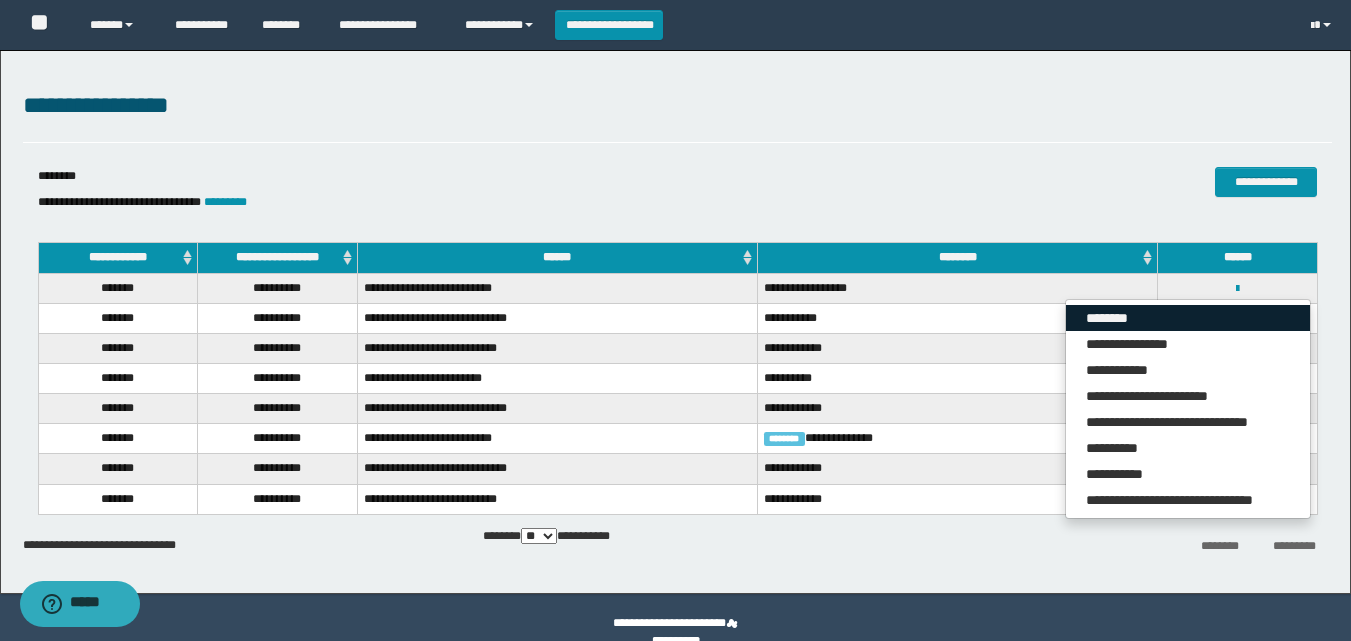 click on "********" at bounding box center [1188, 318] 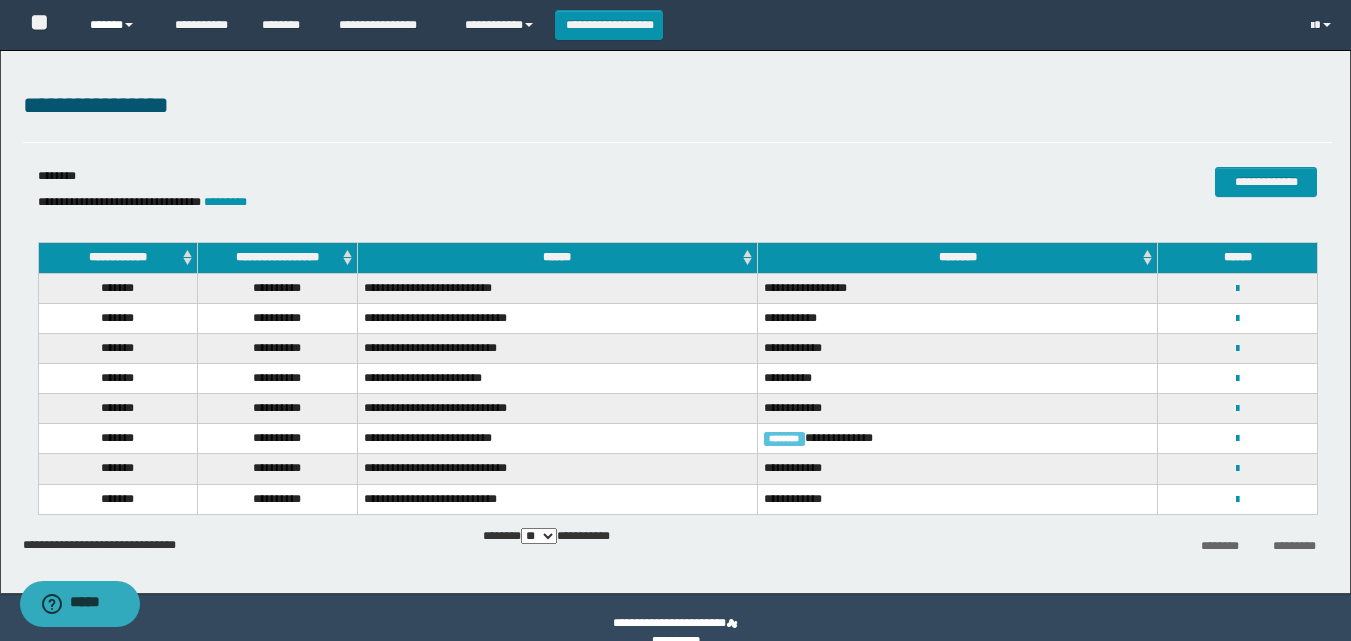 click on "******" at bounding box center [117, 25] 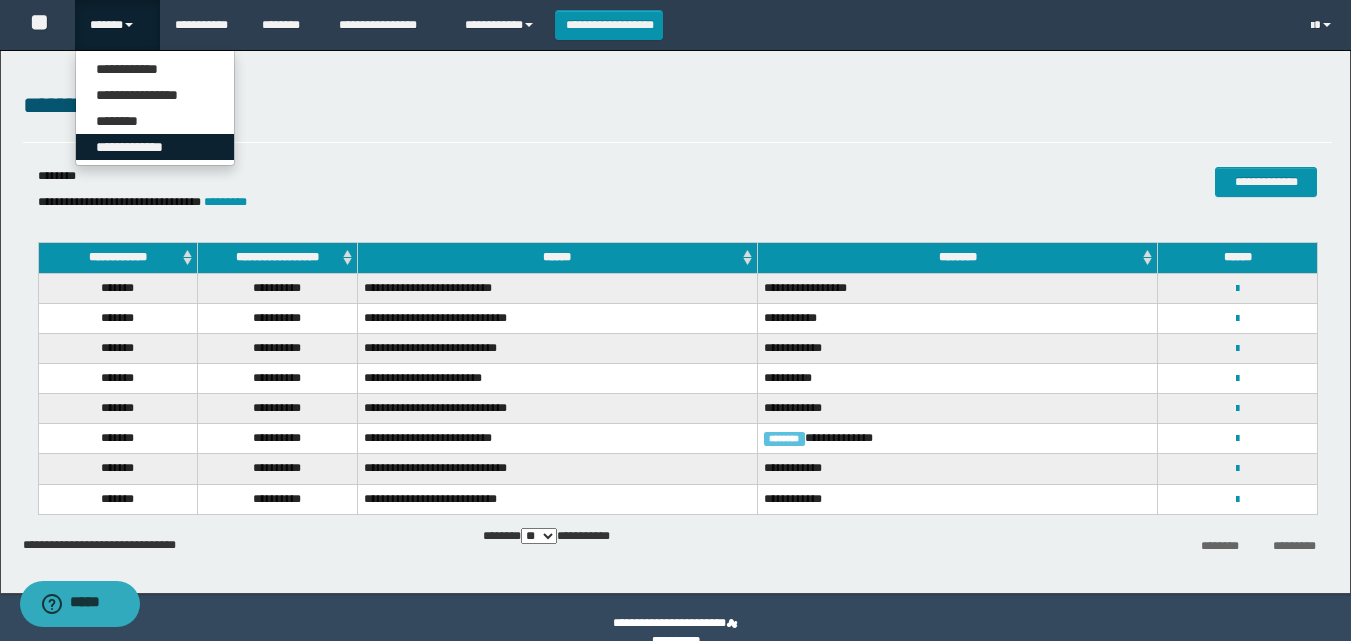 click on "**********" at bounding box center [155, 147] 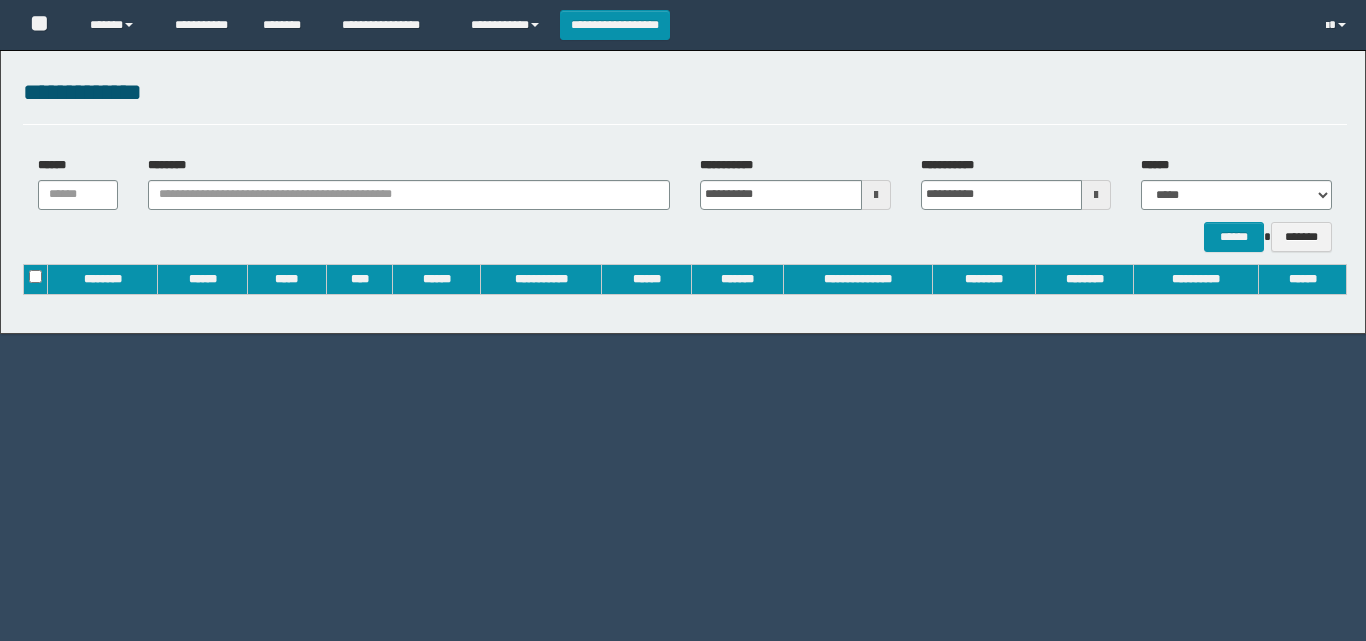 scroll, scrollTop: 0, scrollLeft: 0, axis: both 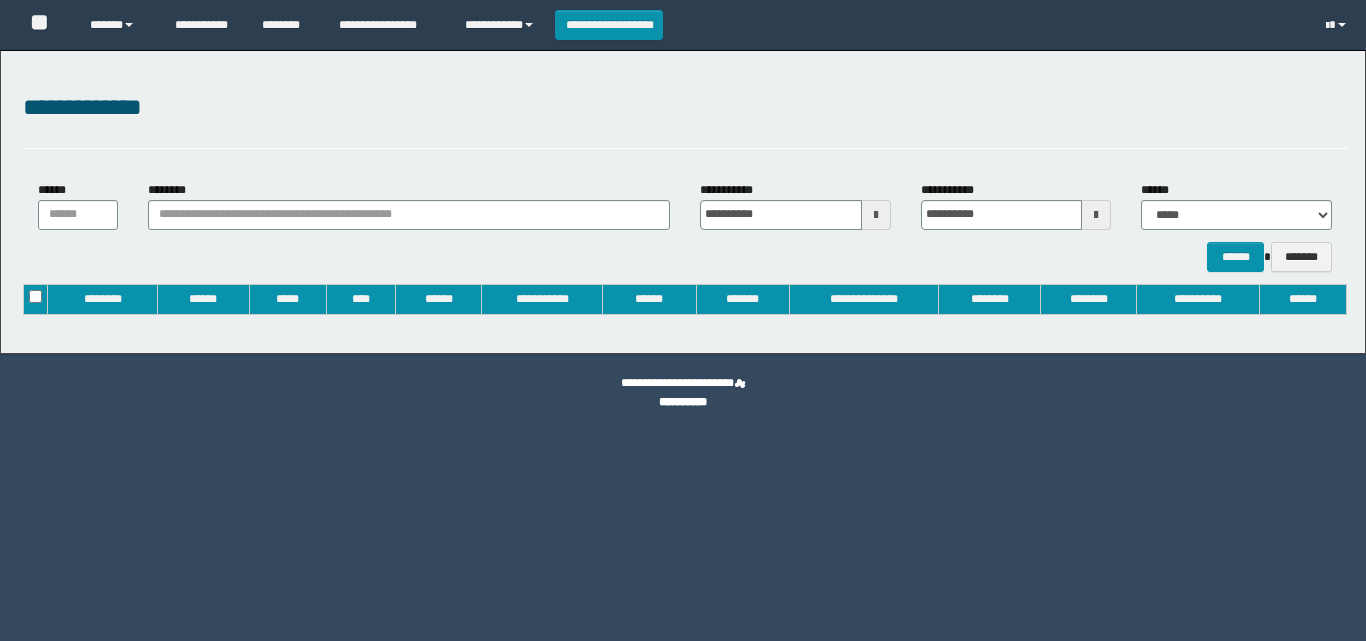type on "**********" 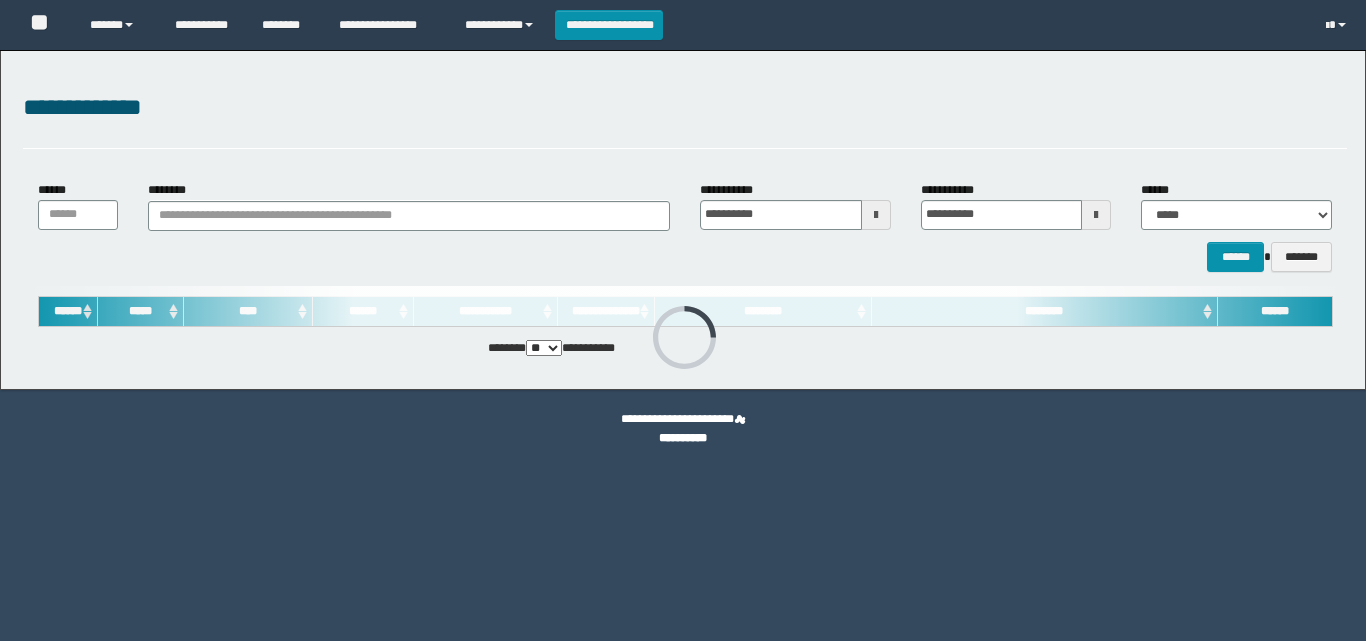 scroll, scrollTop: 0, scrollLeft: 0, axis: both 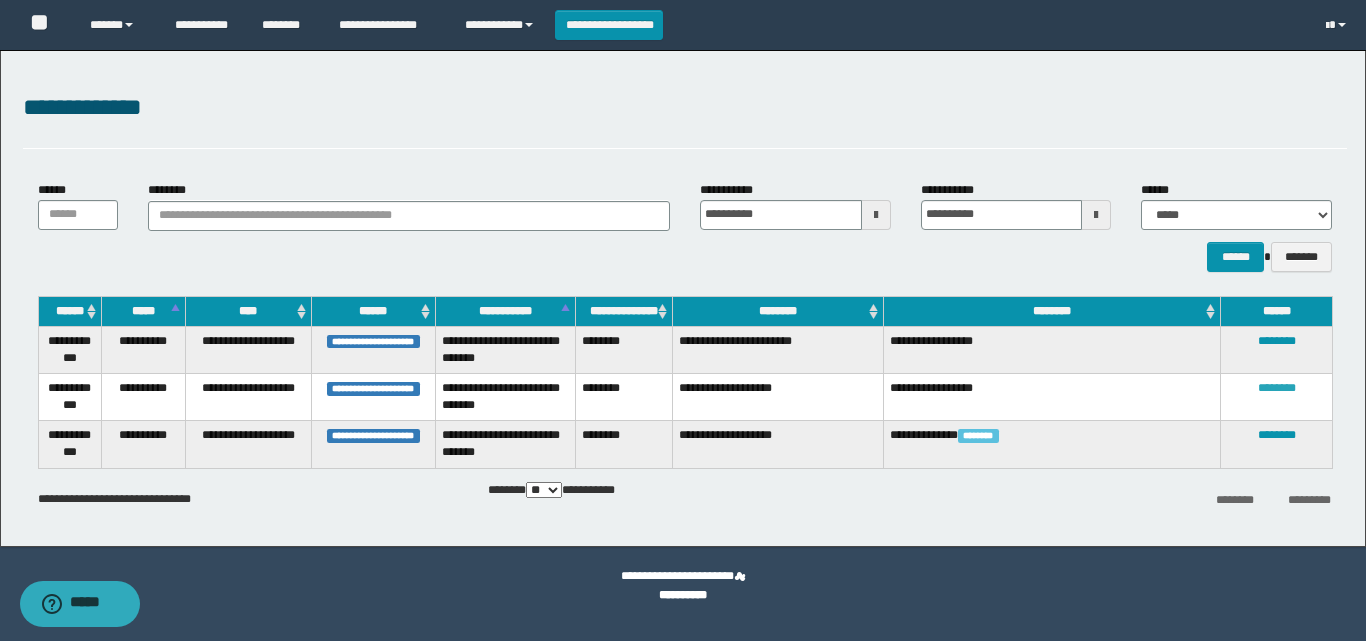 click on "********" at bounding box center [1277, 388] 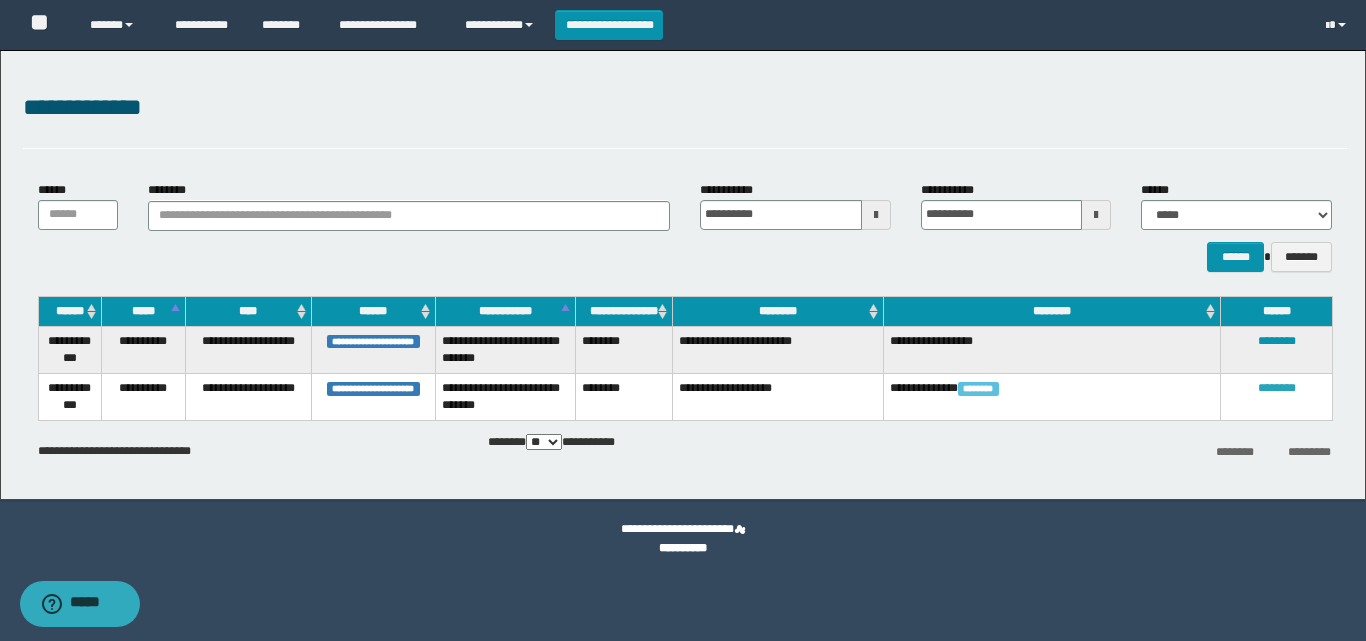 click on "********" at bounding box center (1277, 388) 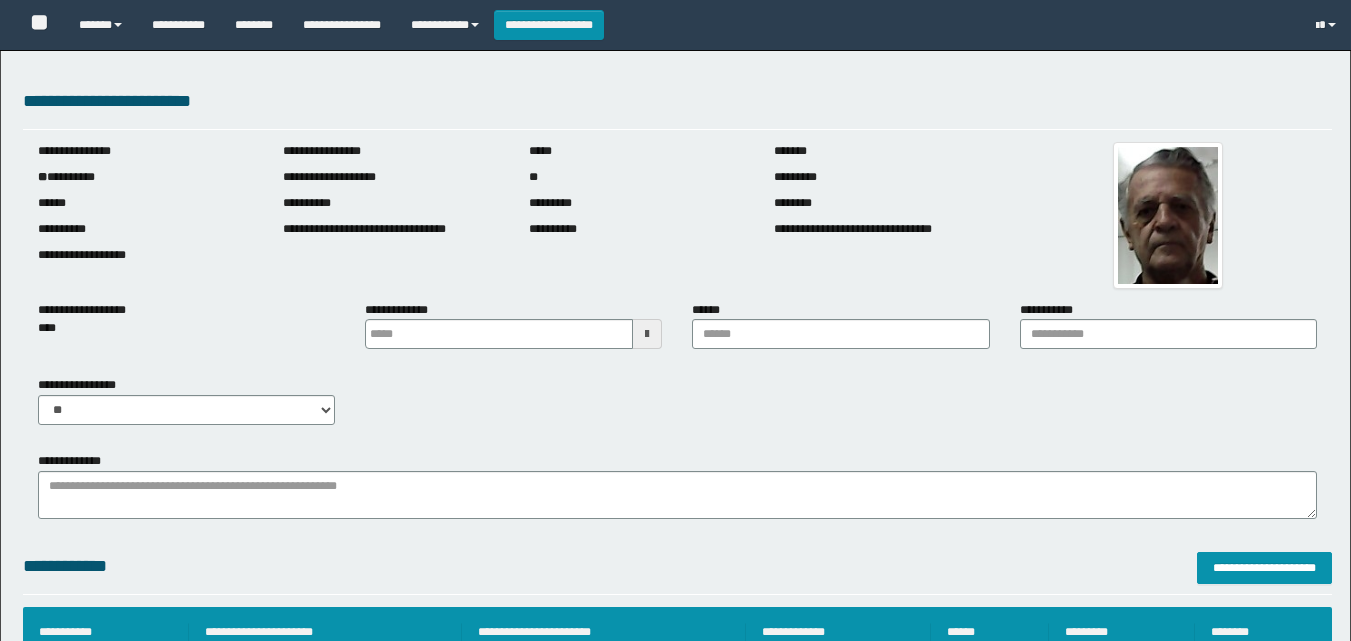 click on "******" at bounding box center [840, 333] 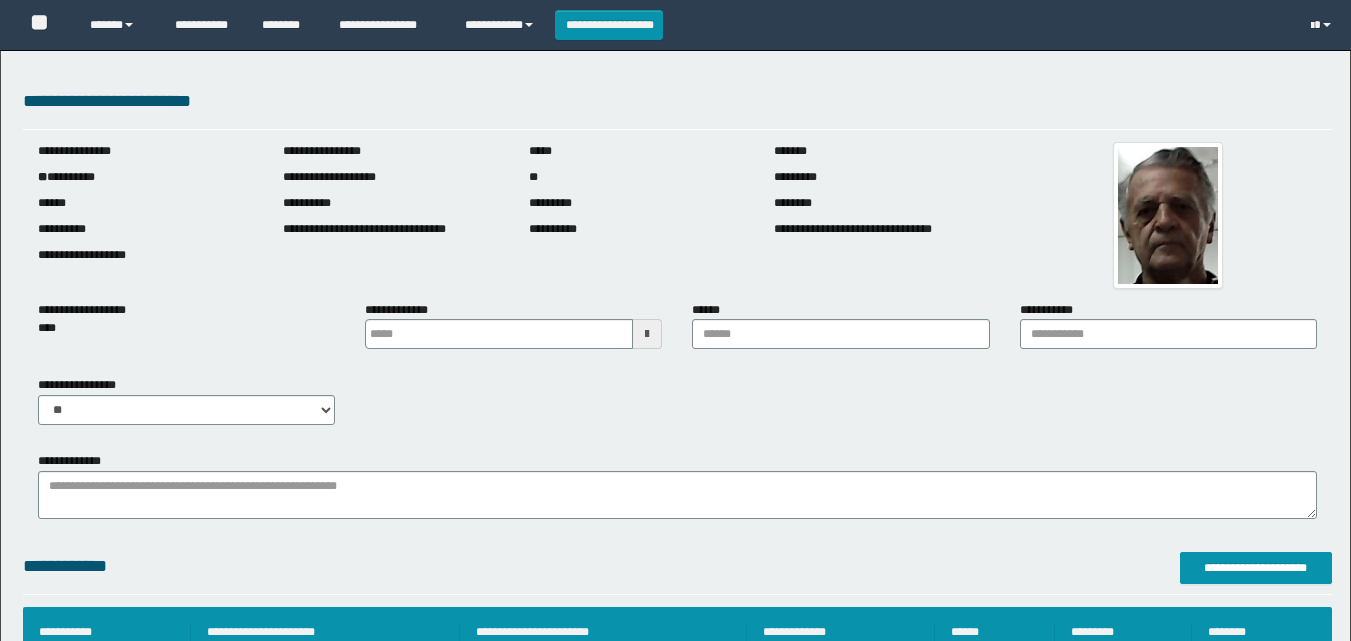 scroll, scrollTop: 0, scrollLeft: 0, axis: both 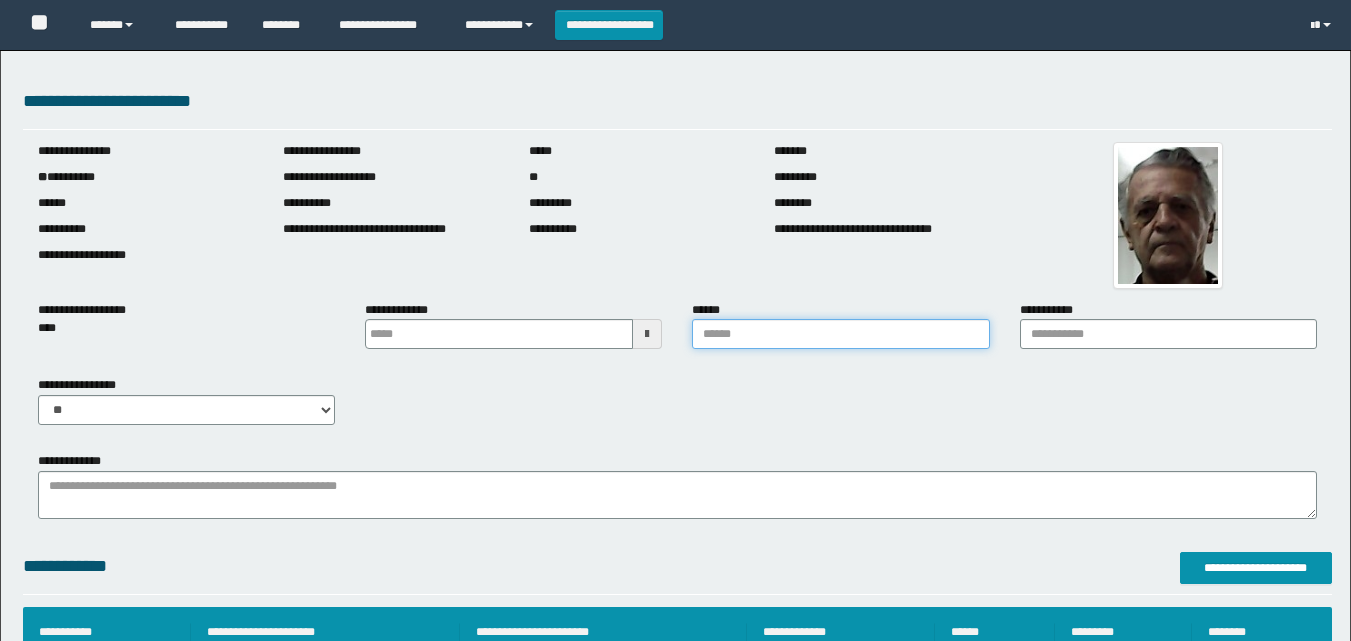 click on "******" at bounding box center (840, 334) 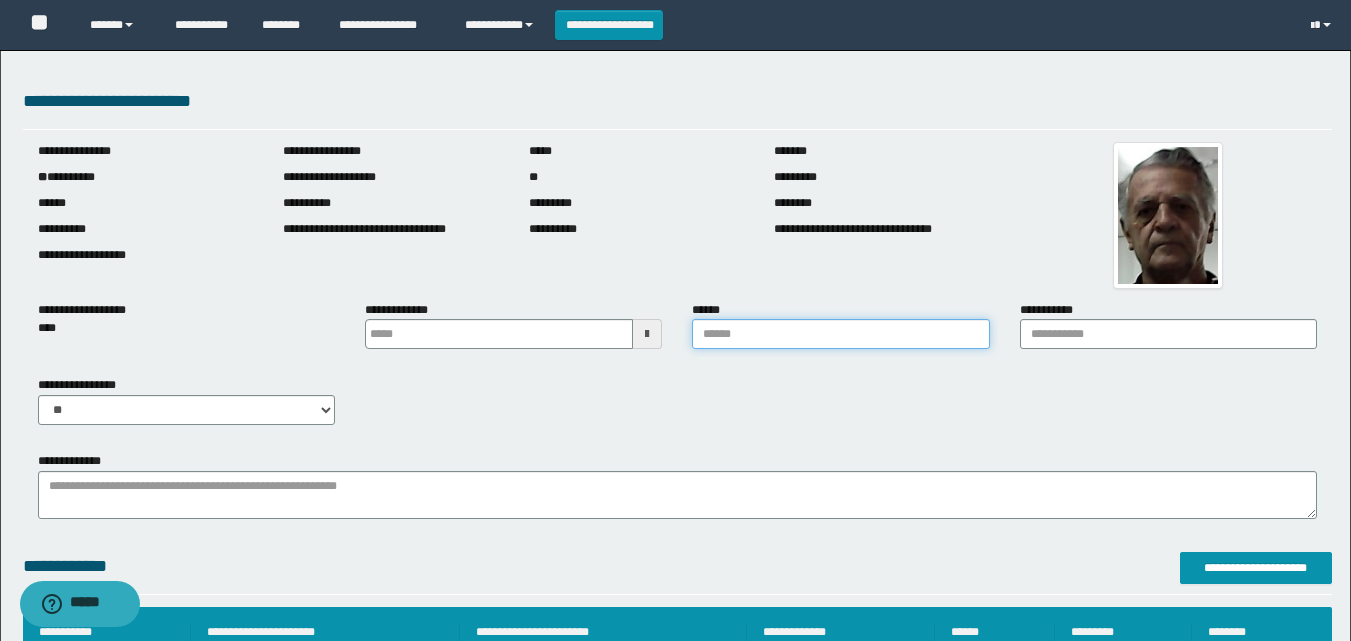 type on "*******" 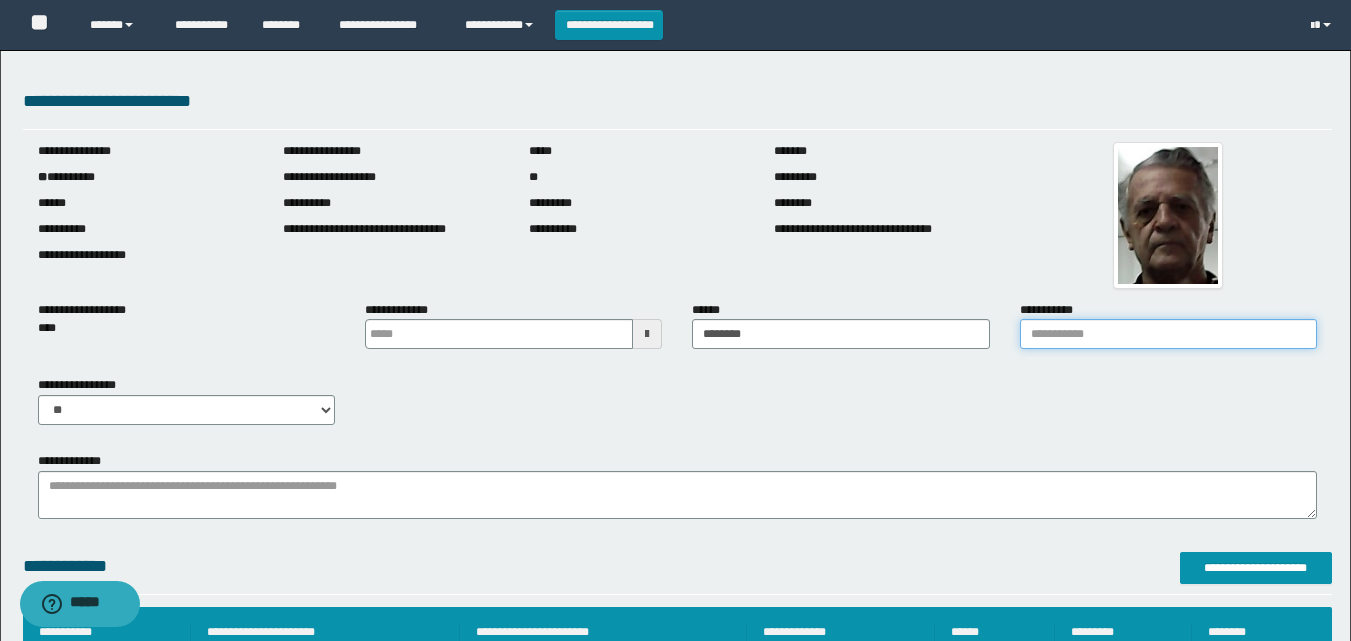 click on "**********" at bounding box center [1168, 334] 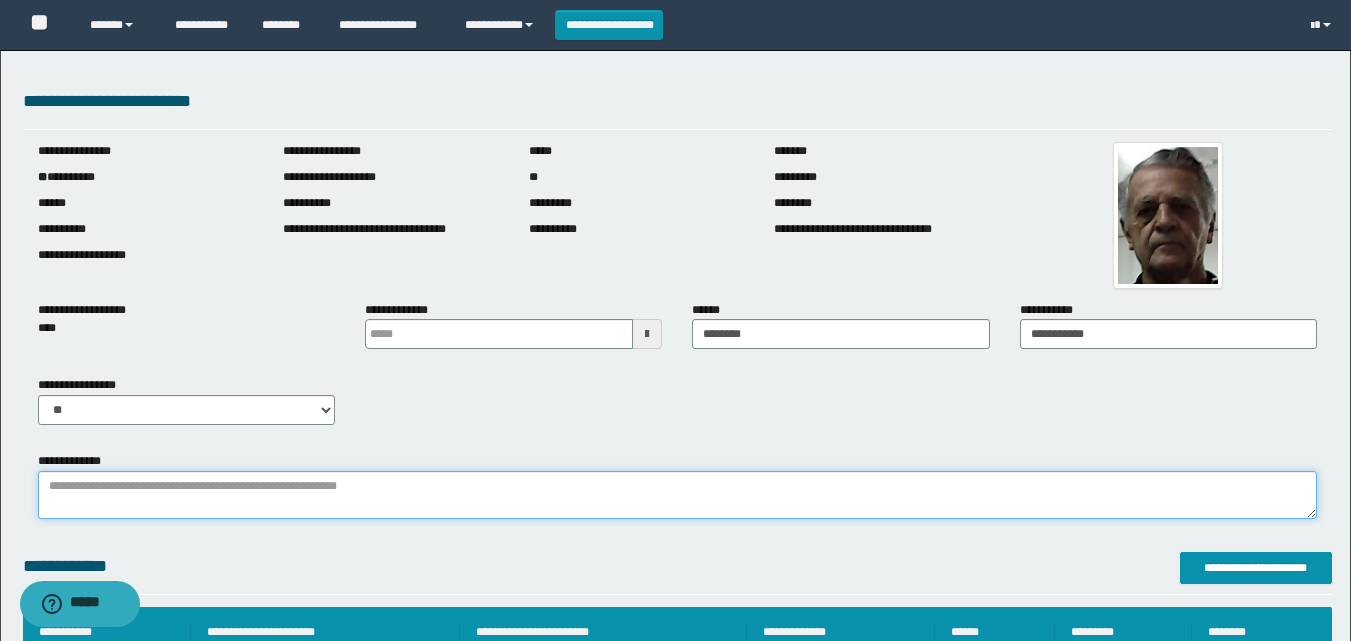 click on "**********" at bounding box center [677, 495] 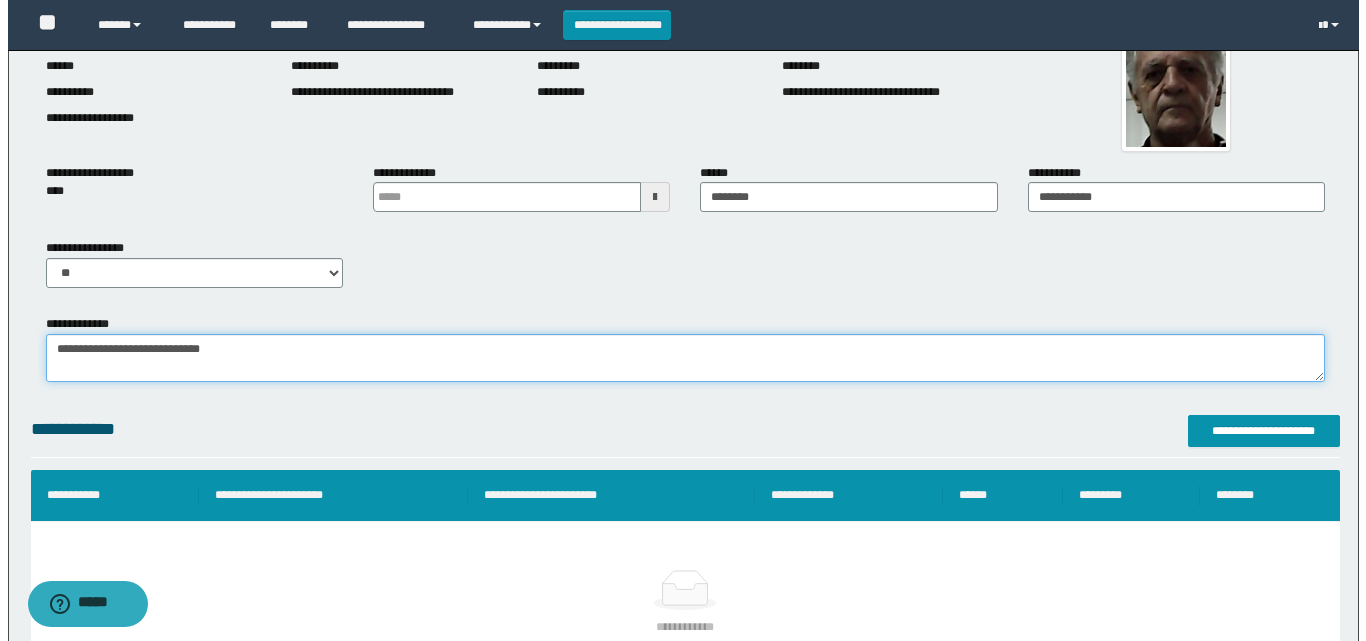 scroll, scrollTop: 500, scrollLeft: 0, axis: vertical 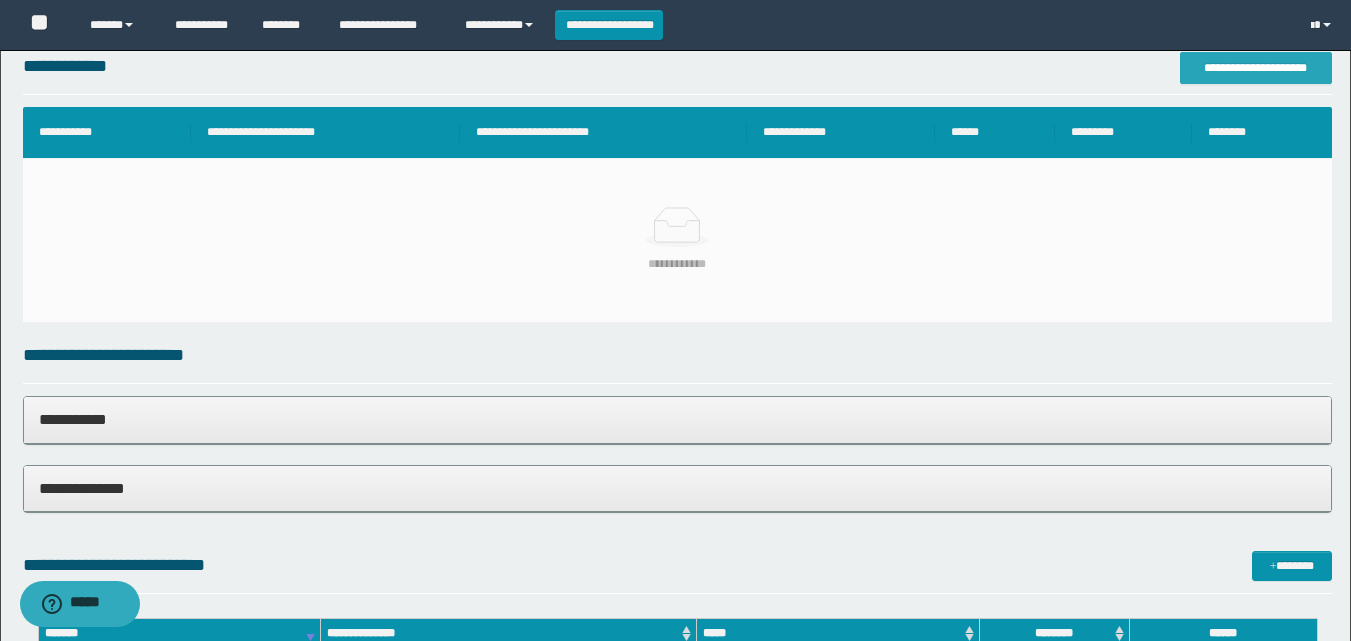 type on "**********" 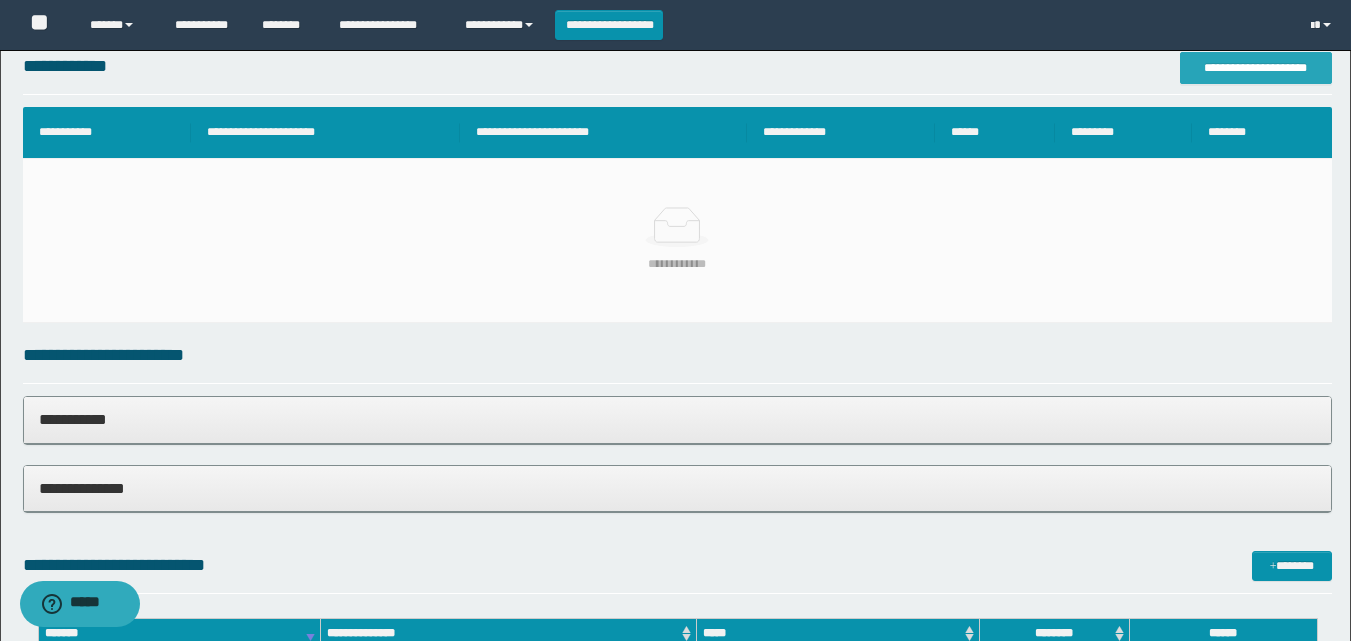 click on "**********" at bounding box center [1256, 68] 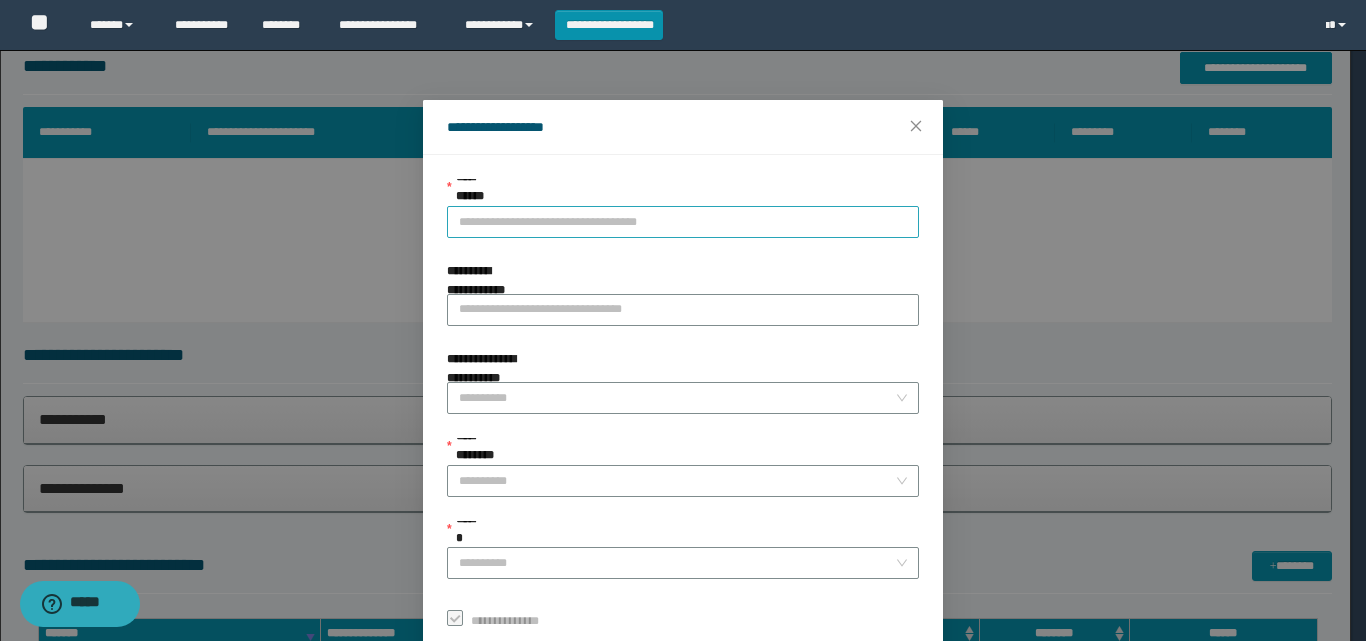 click on "**********" at bounding box center [683, 222] 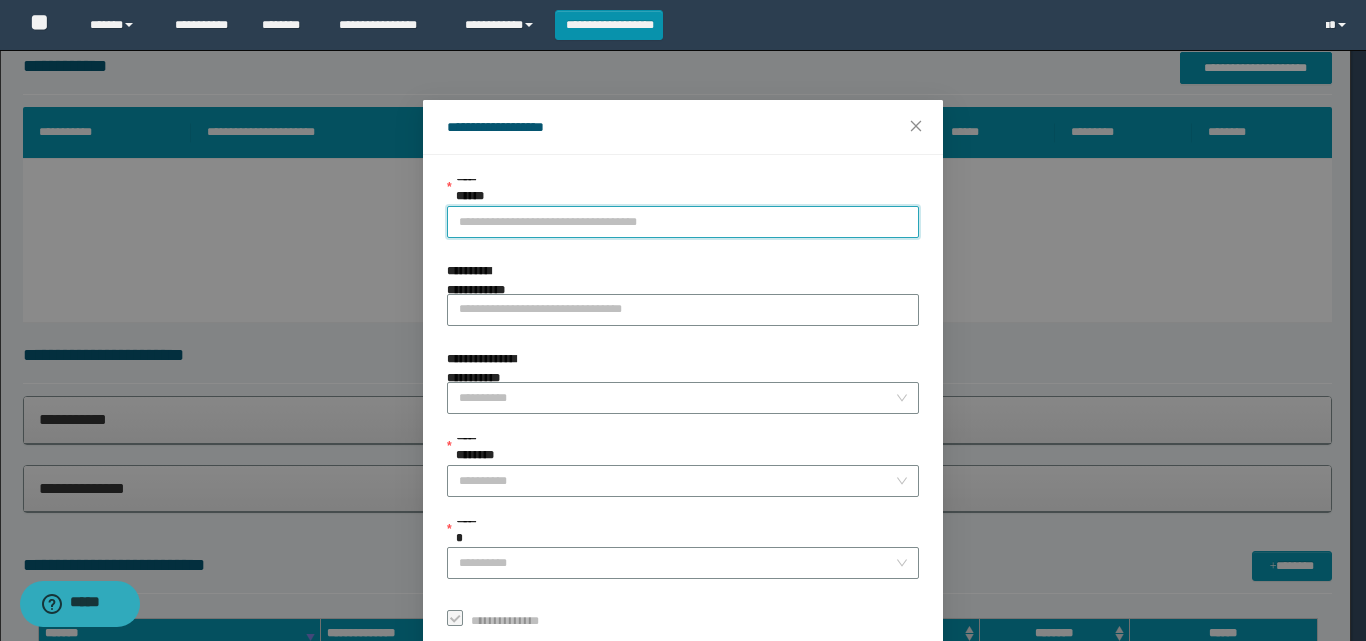 click on "**********" at bounding box center (683, 222) 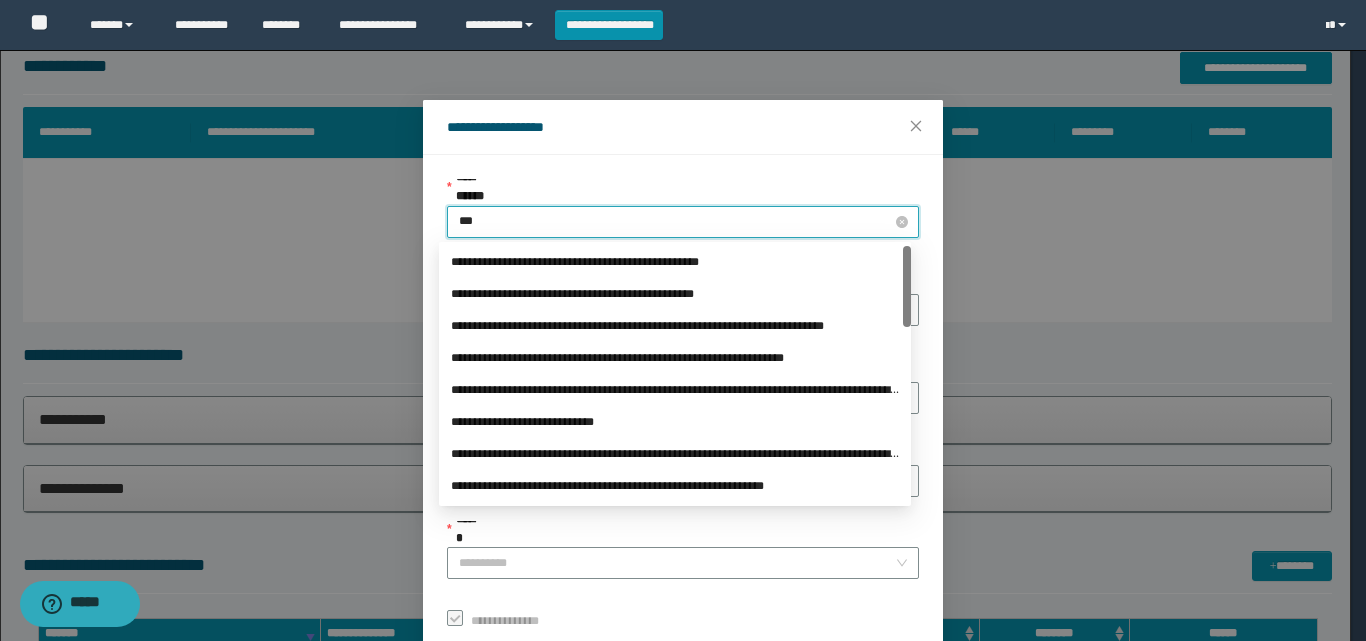 type on "****" 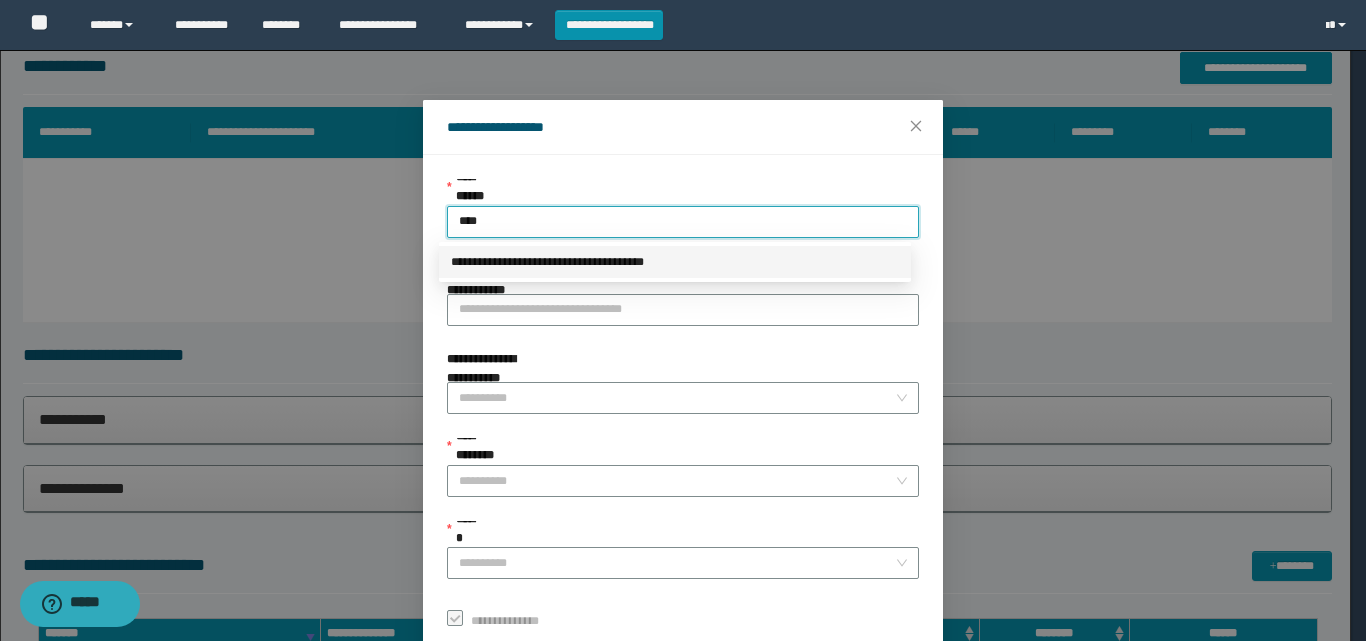 click on "**********" at bounding box center [675, 262] 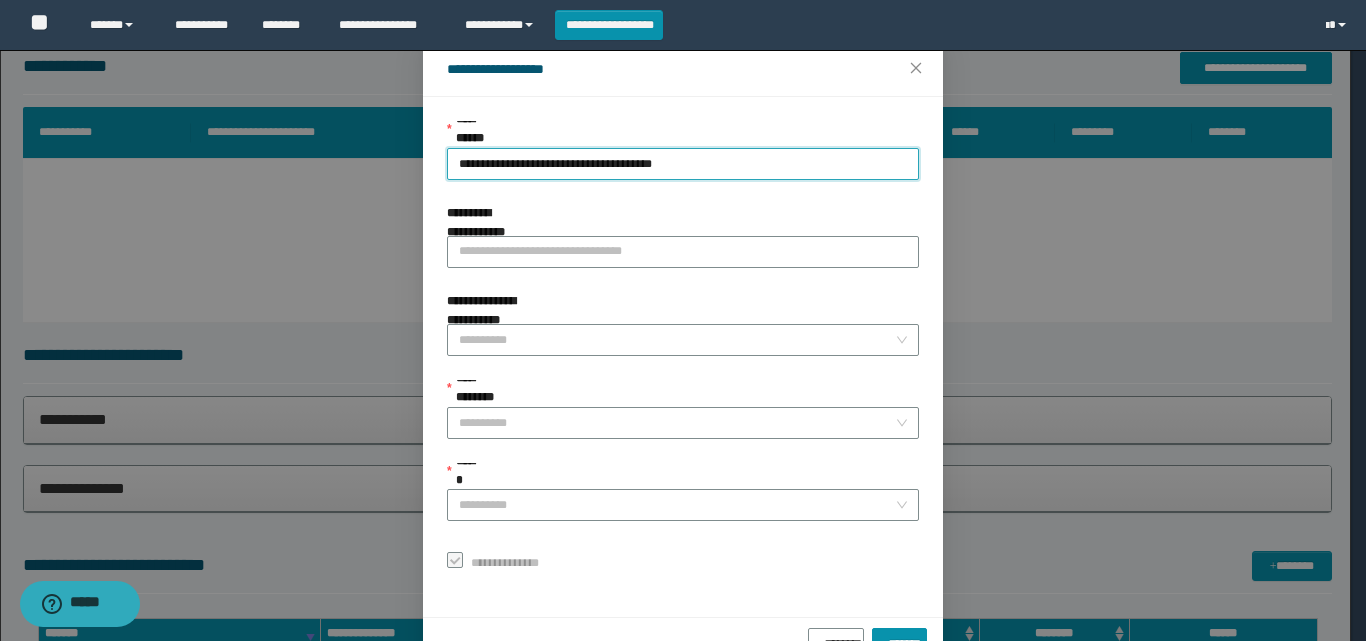 scroll, scrollTop: 111, scrollLeft: 0, axis: vertical 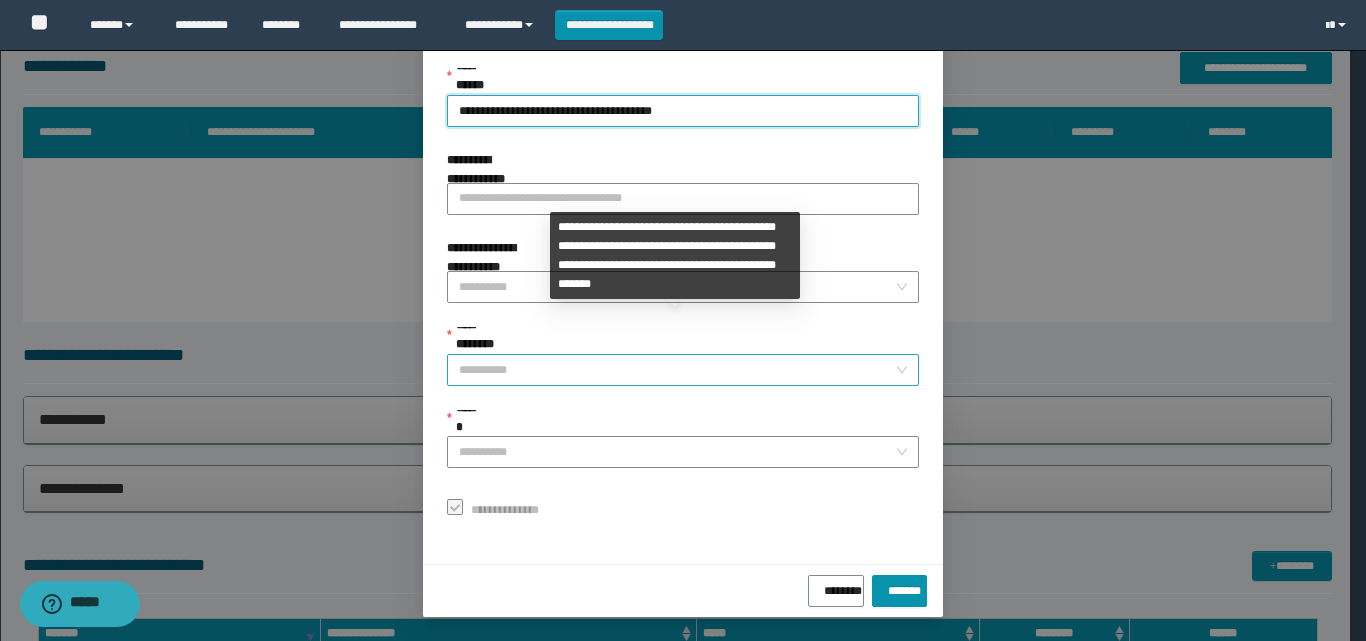 click on "**********" at bounding box center [677, 370] 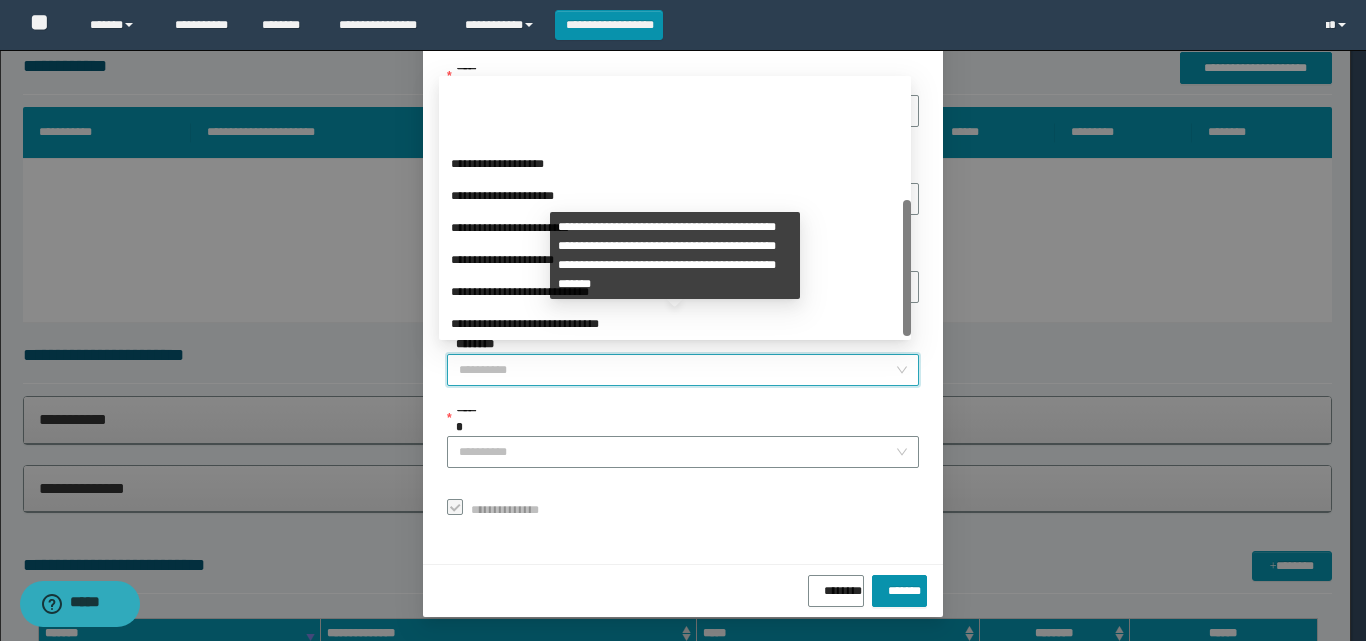 scroll, scrollTop: 224, scrollLeft: 0, axis: vertical 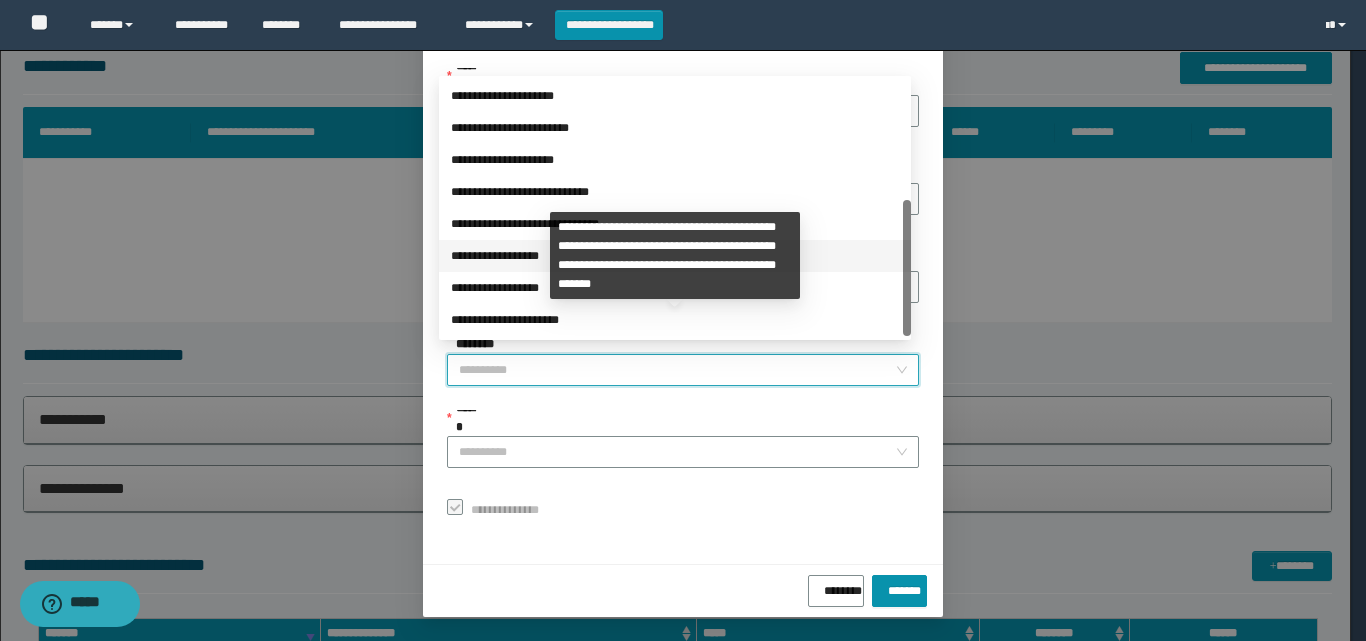 click on "**********" at bounding box center [675, 256] 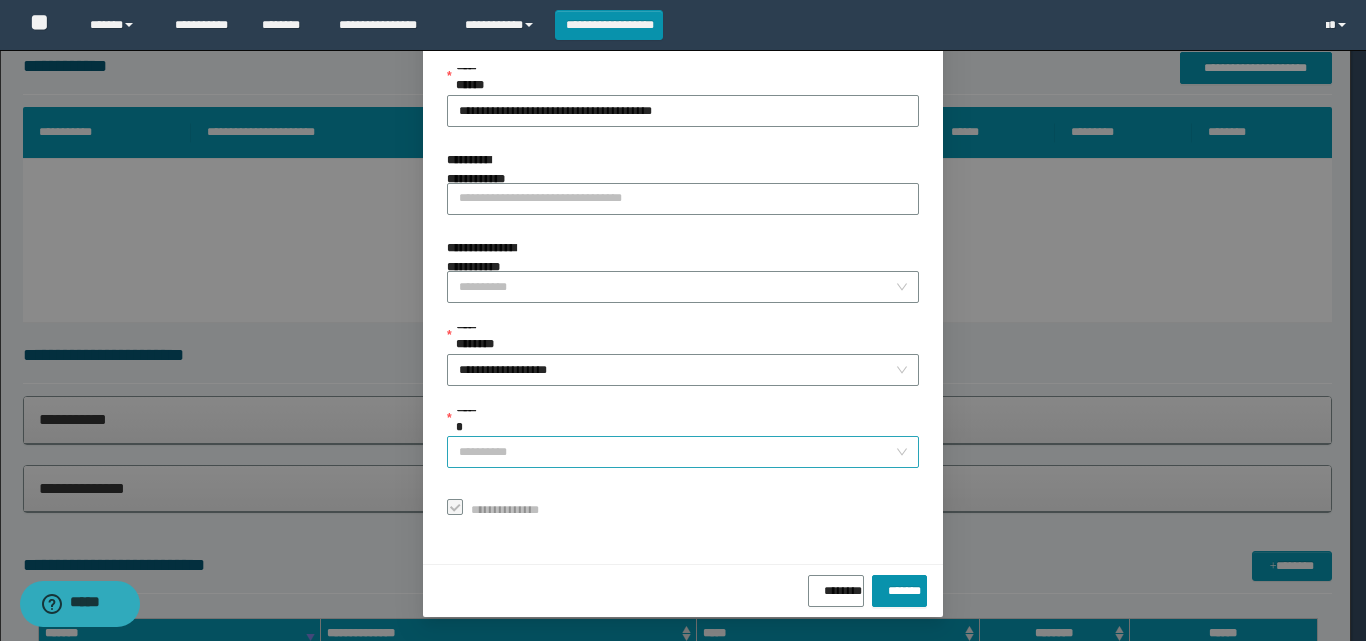 click on "******" at bounding box center [677, 452] 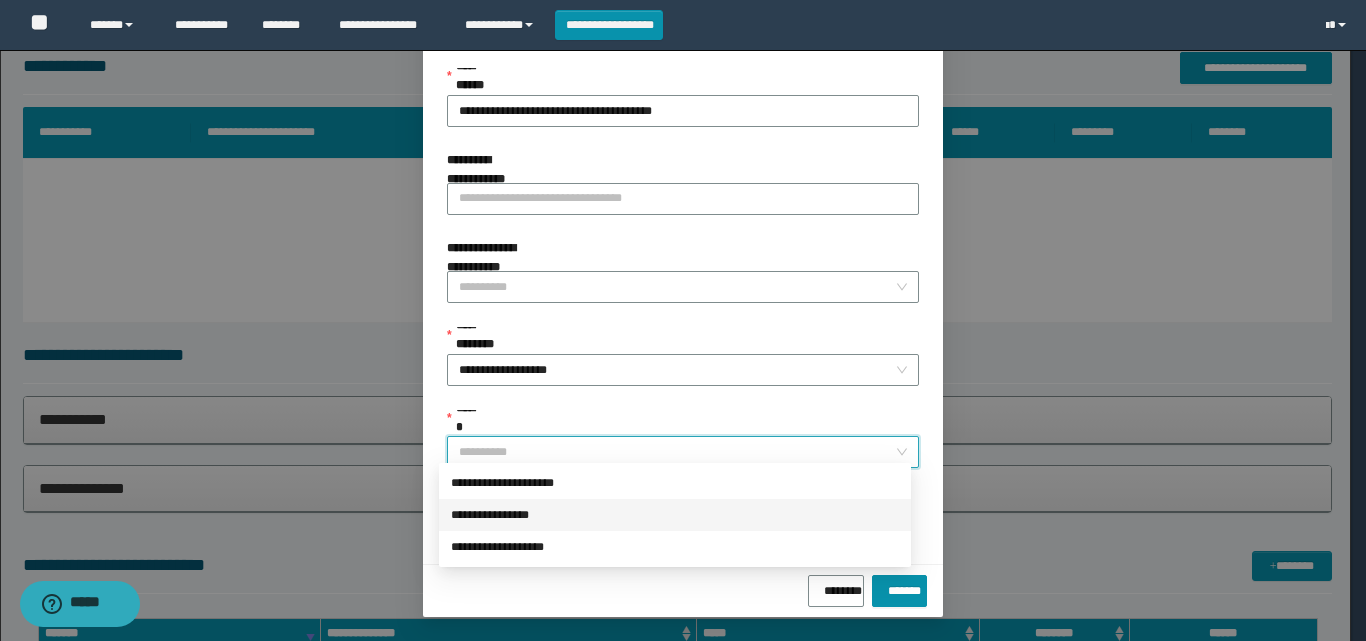 click on "**********" at bounding box center [675, 483] 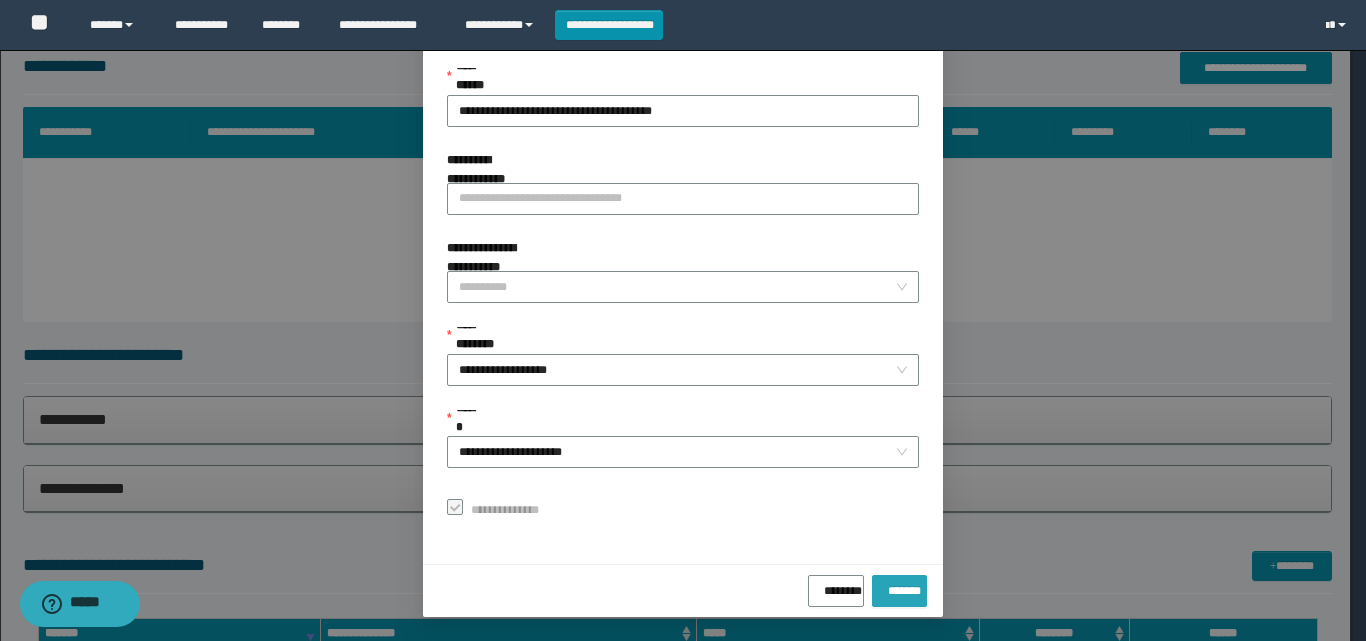 click on "*******" at bounding box center (899, 587) 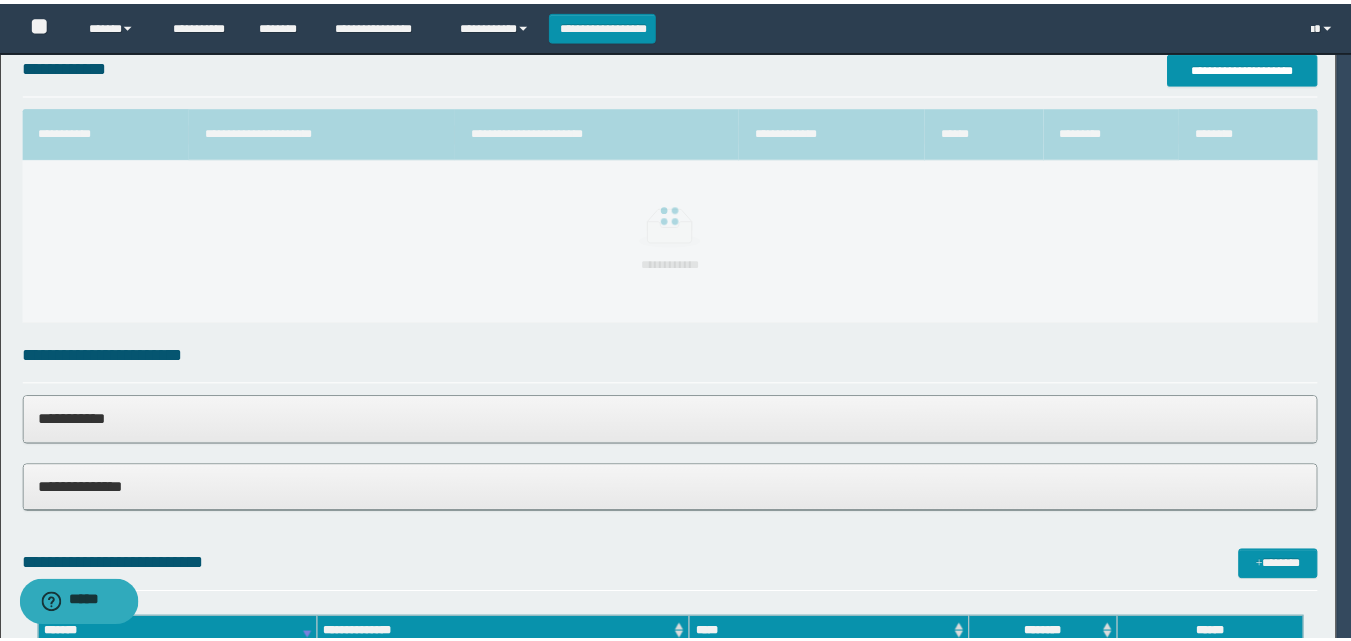 scroll, scrollTop: 64, scrollLeft: 0, axis: vertical 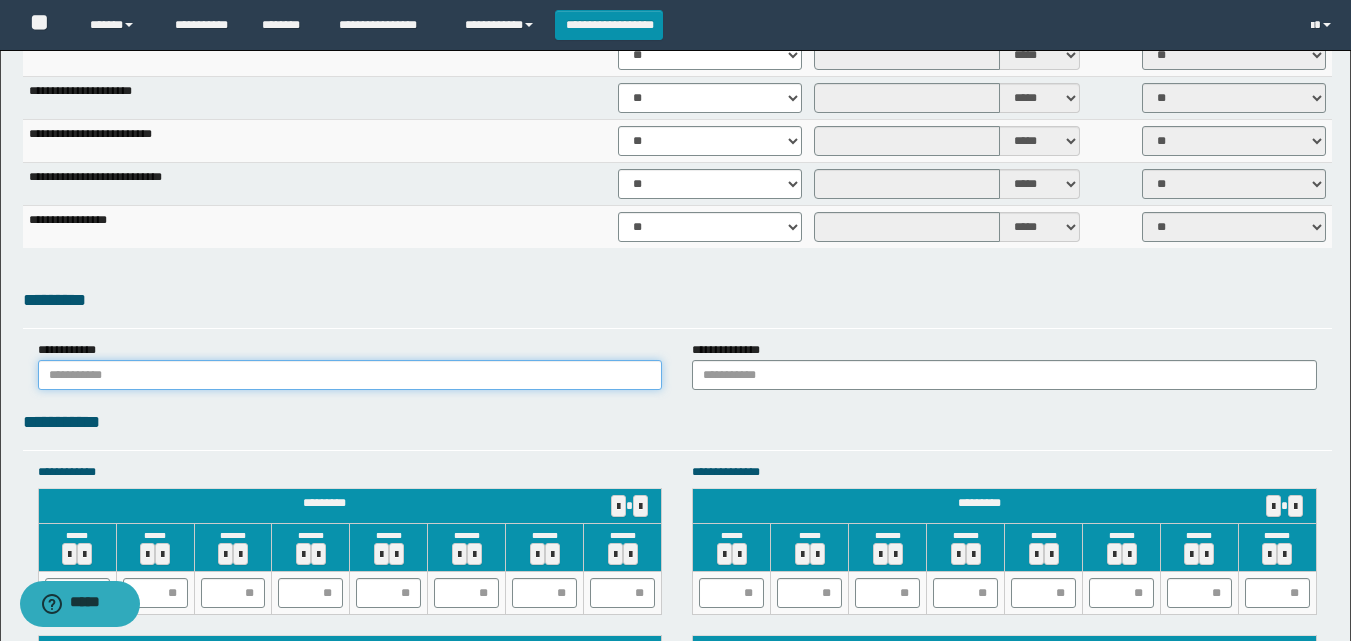 drag, startPoint x: 345, startPoint y: 371, endPoint x: 332, endPoint y: 384, distance: 18.384777 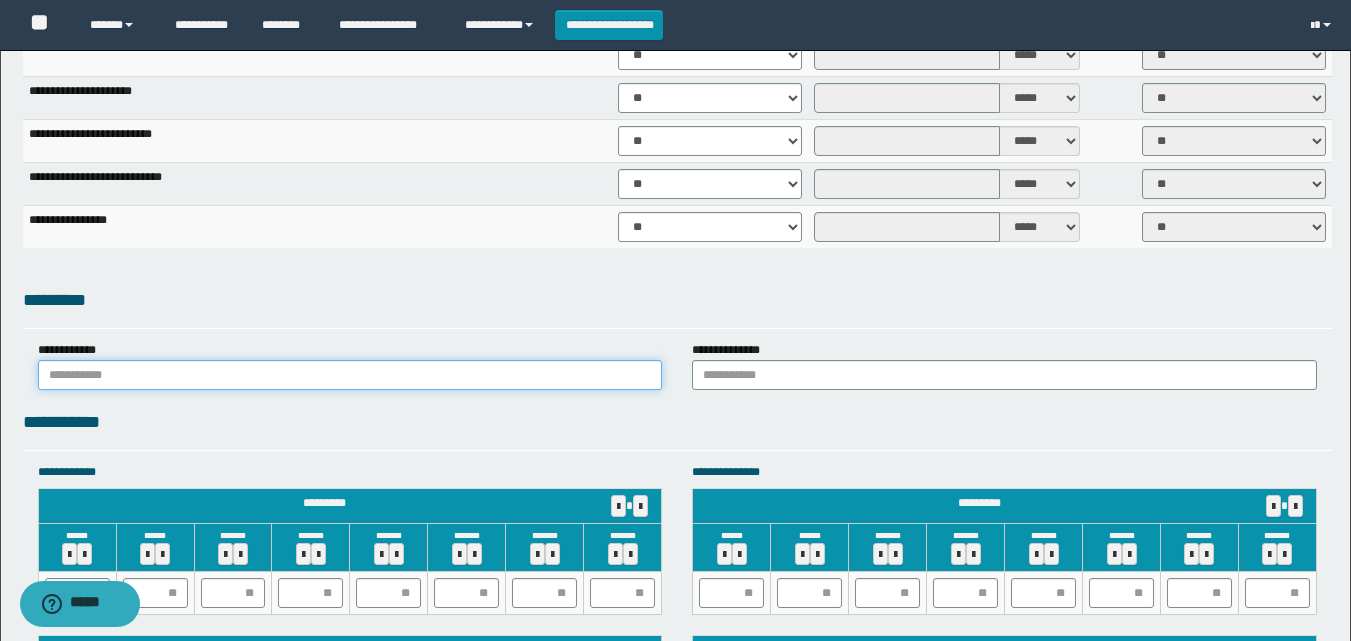 click at bounding box center (350, 375) 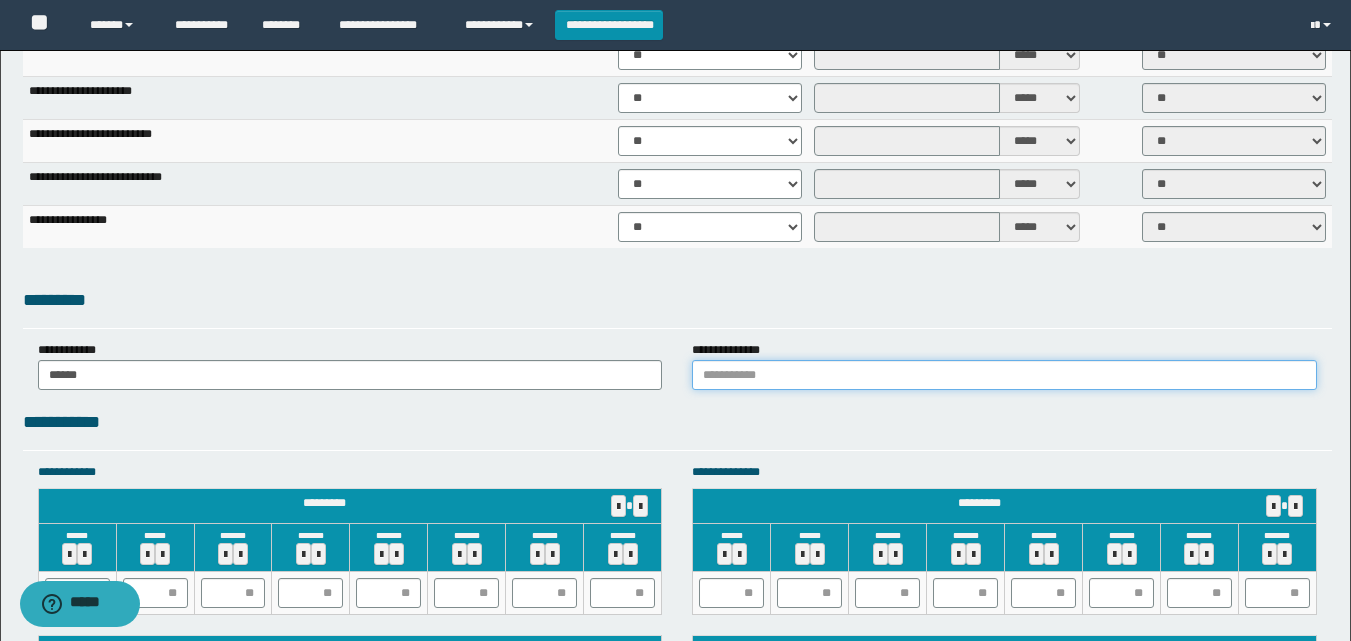 drag, startPoint x: 844, startPoint y: 381, endPoint x: 849, endPoint y: 390, distance: 10.29563 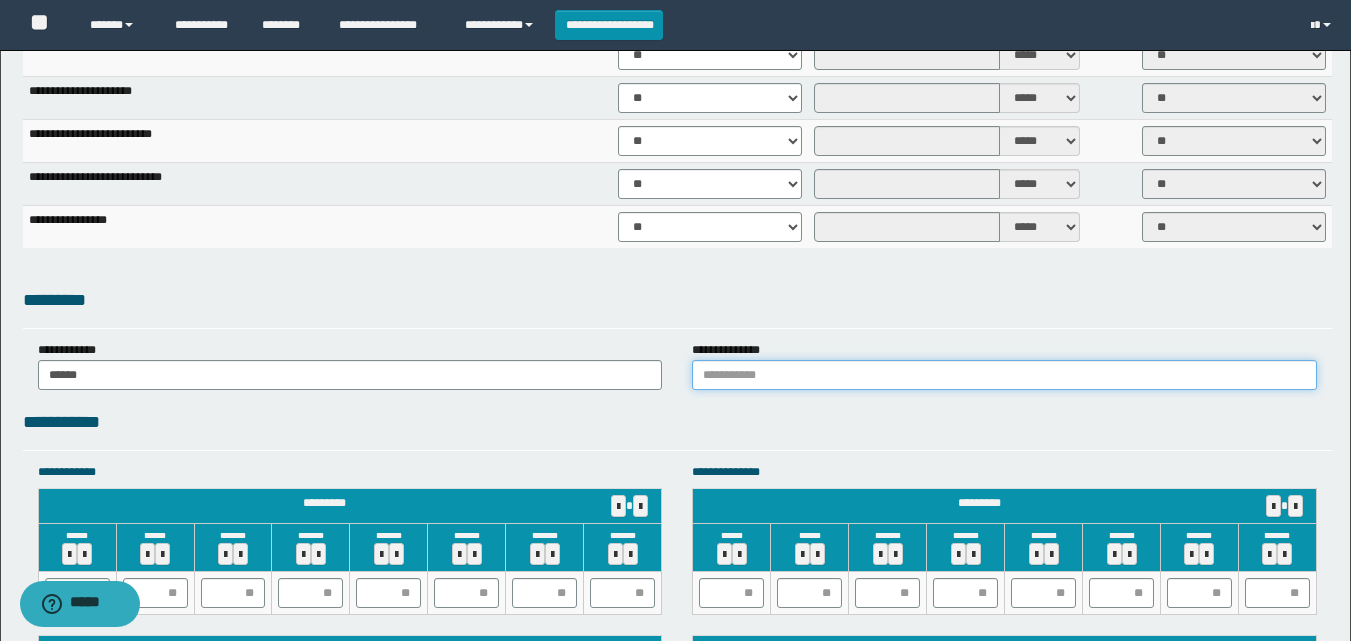 click at bounding box center (1004, 375) 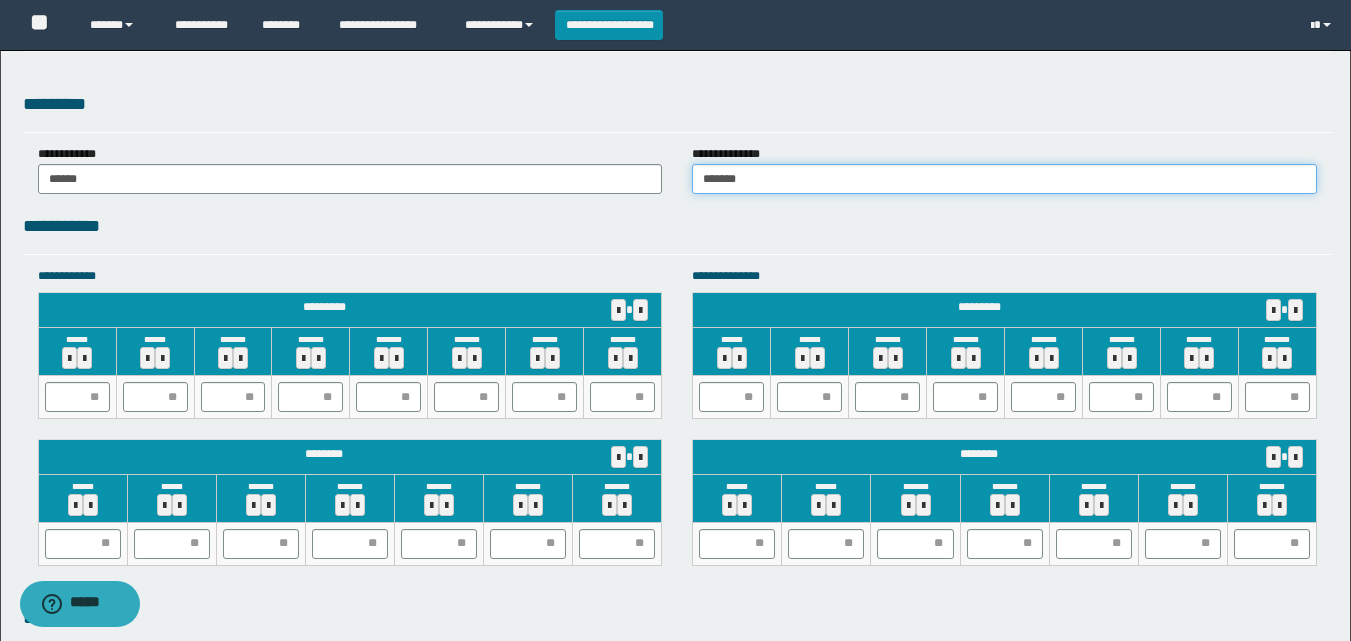 scroll, scrollTop: 1700, scrollLeft: 0, axis: vertical 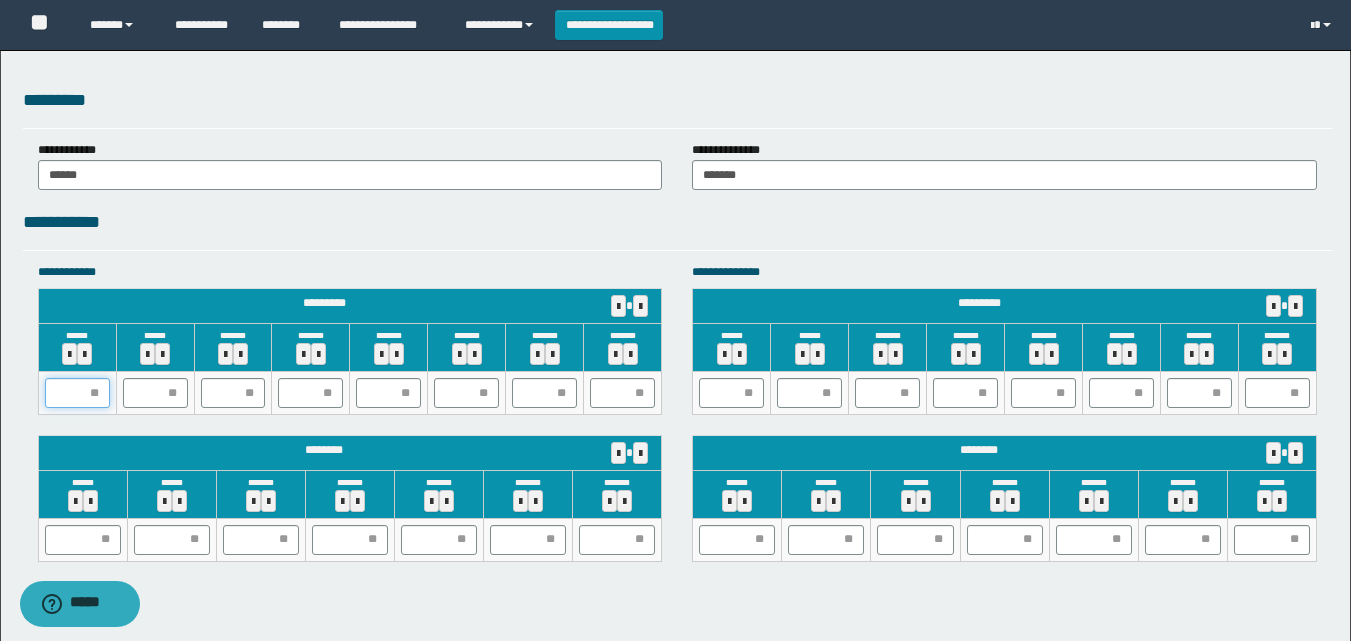 click at bounding box center [77, 393] 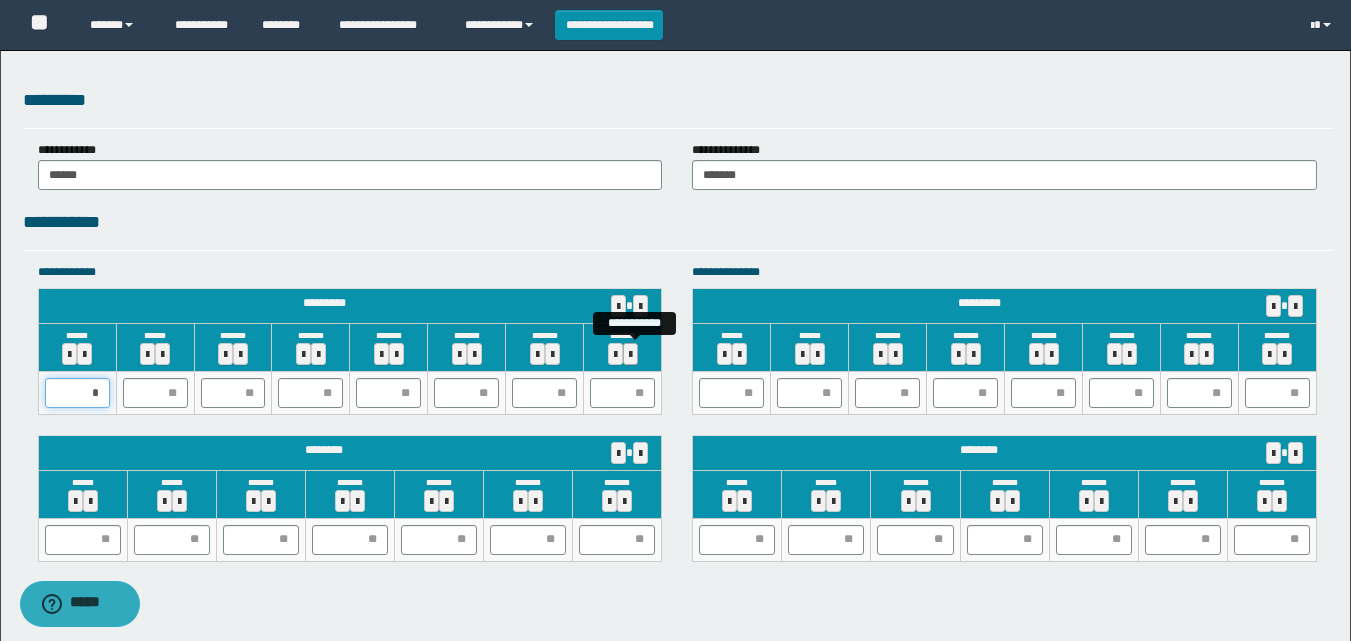 type on "**" 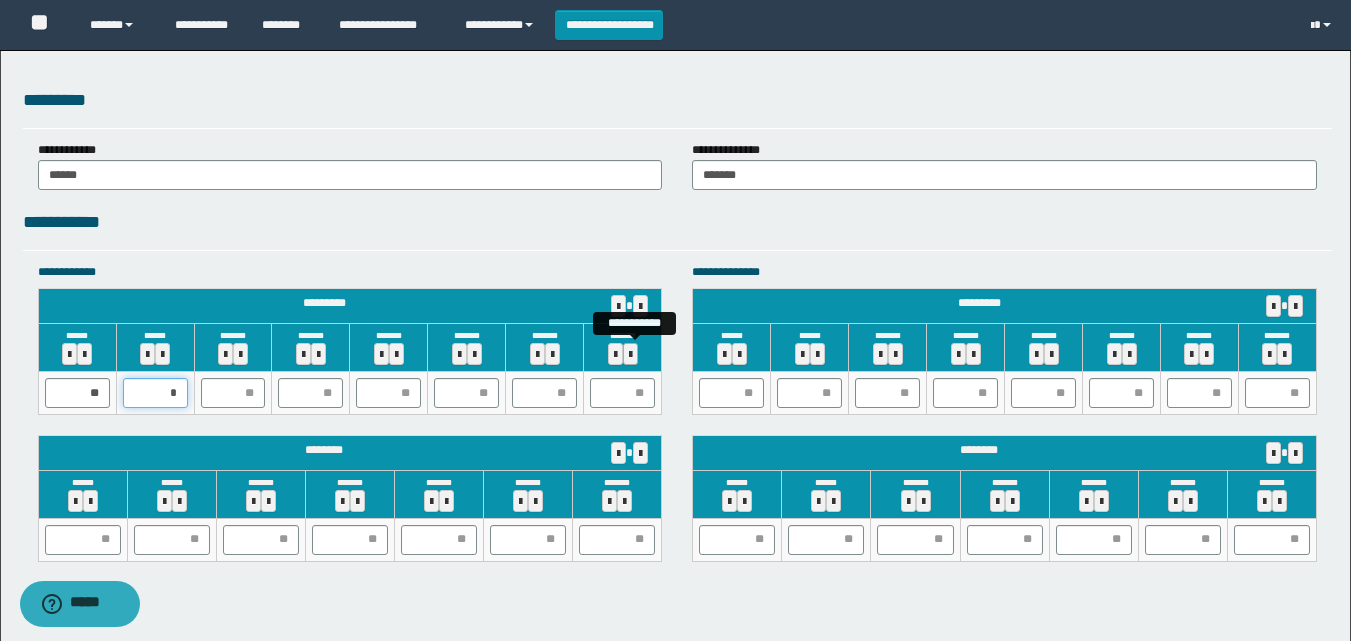 type on "**" 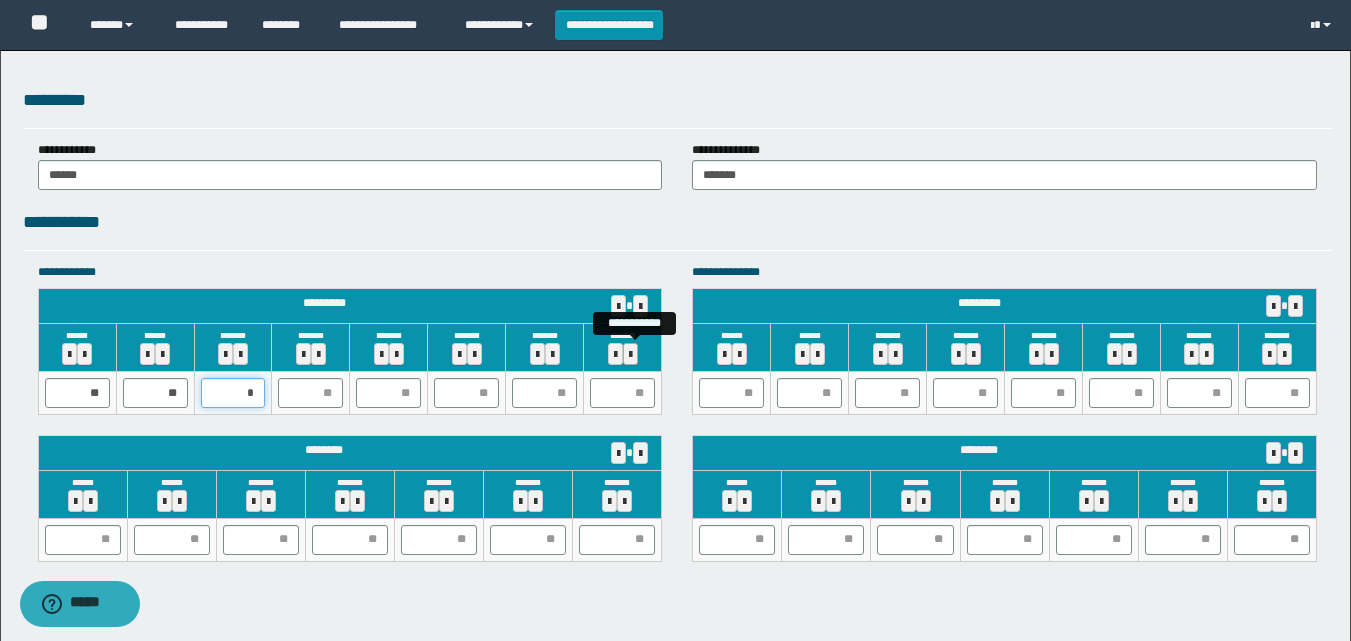 type on "**" 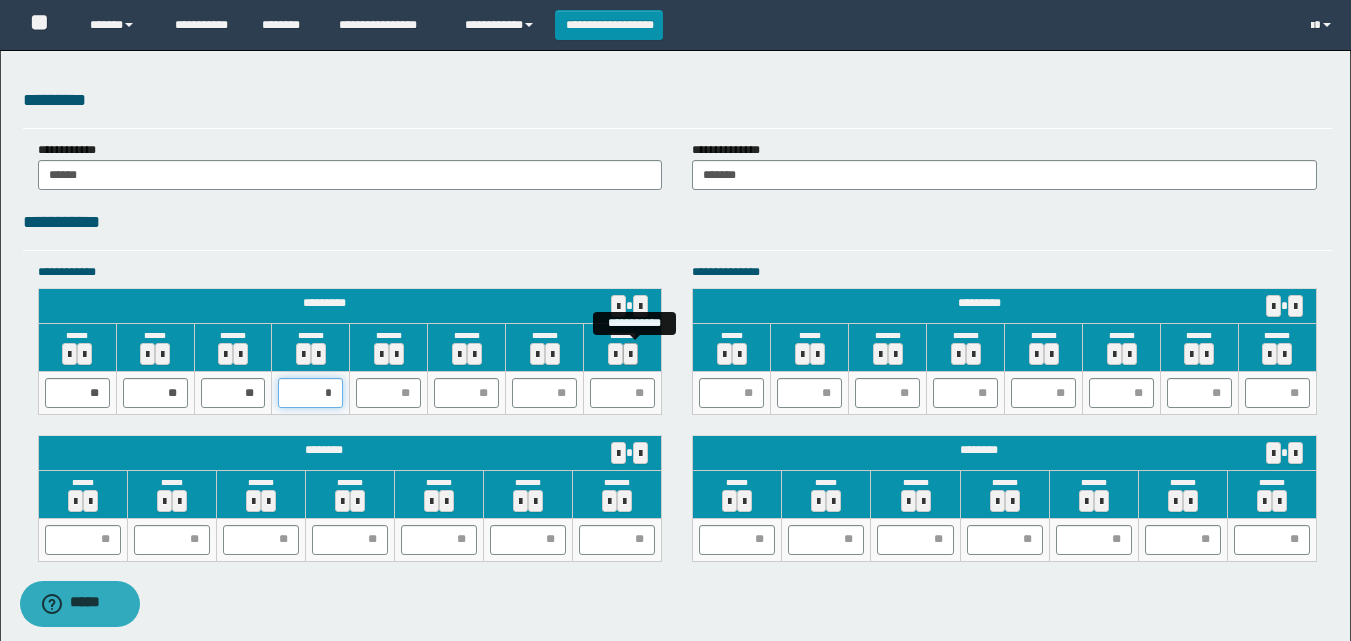 type on "**" 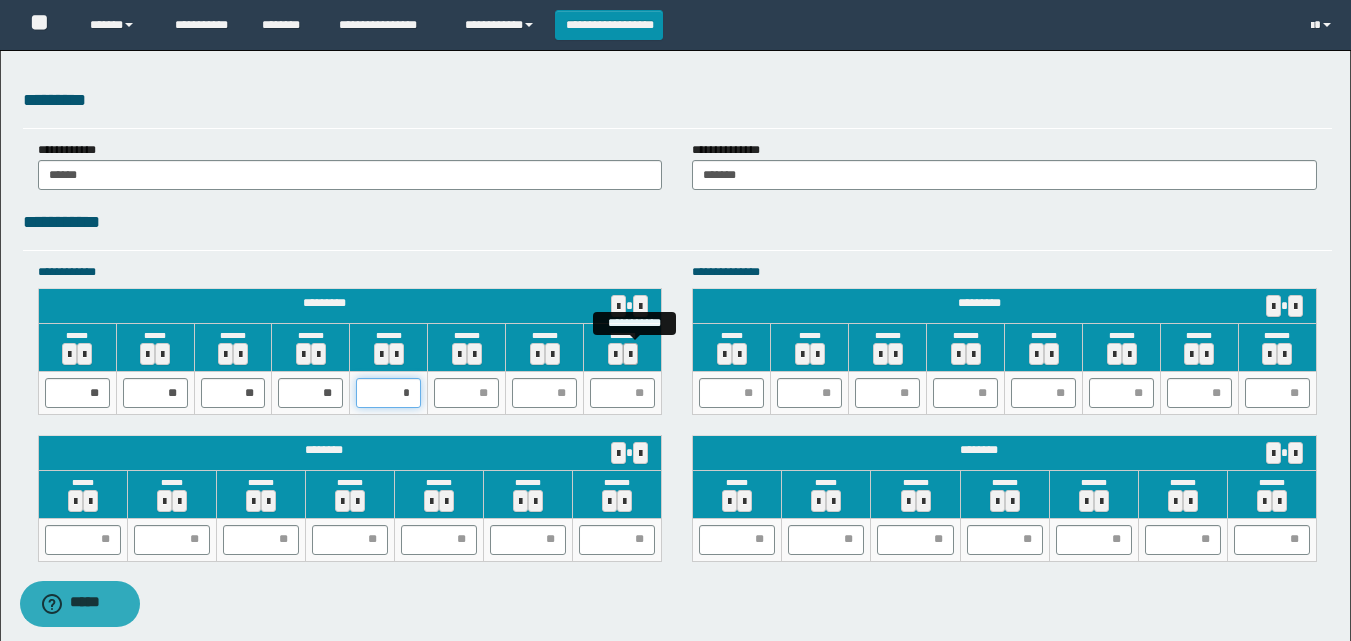 type on "**" 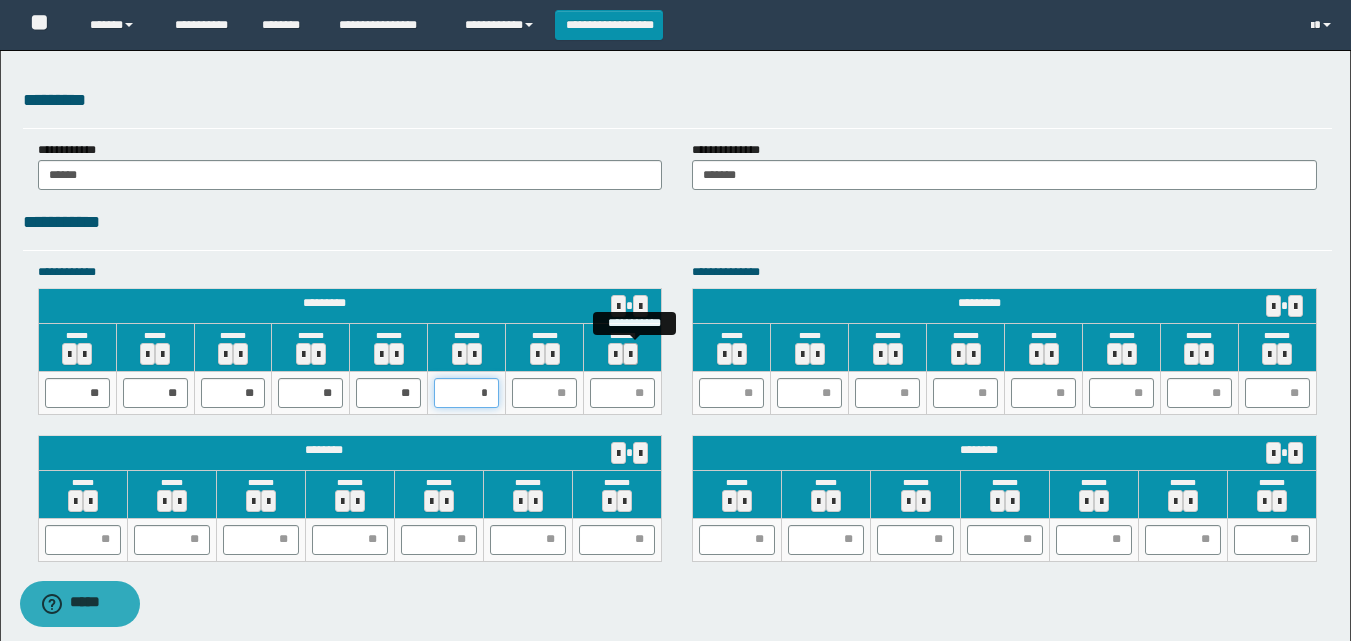 type on "**" 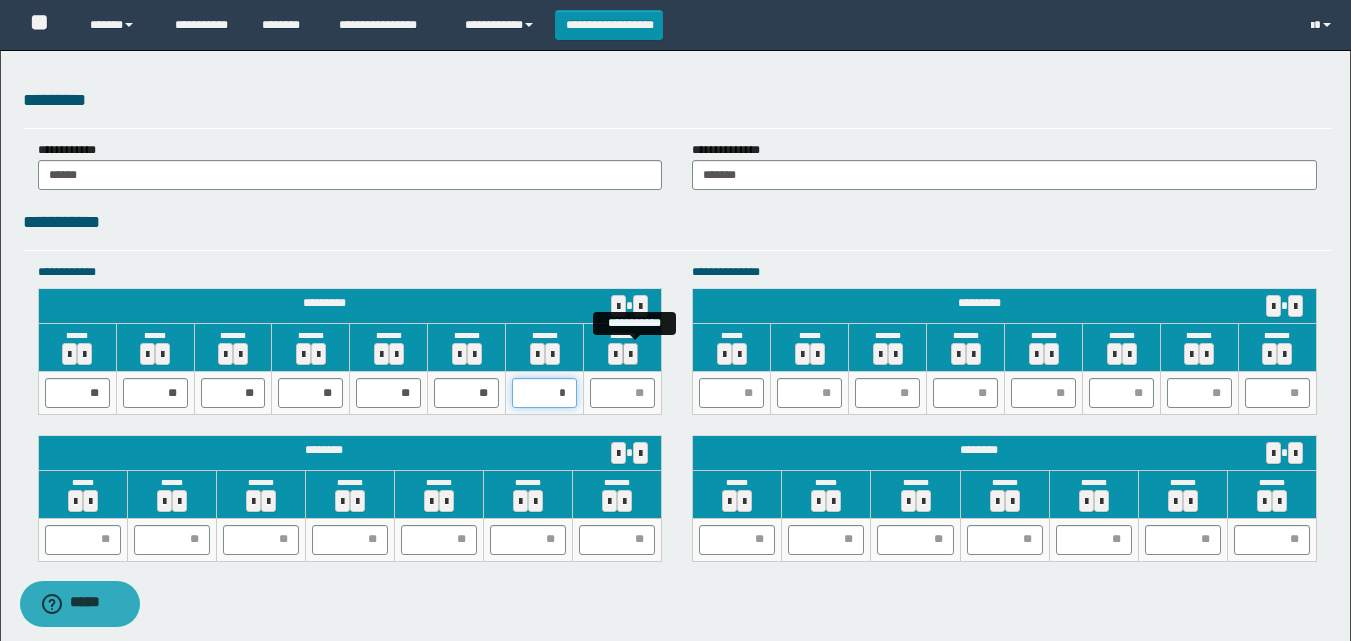 type on "**" 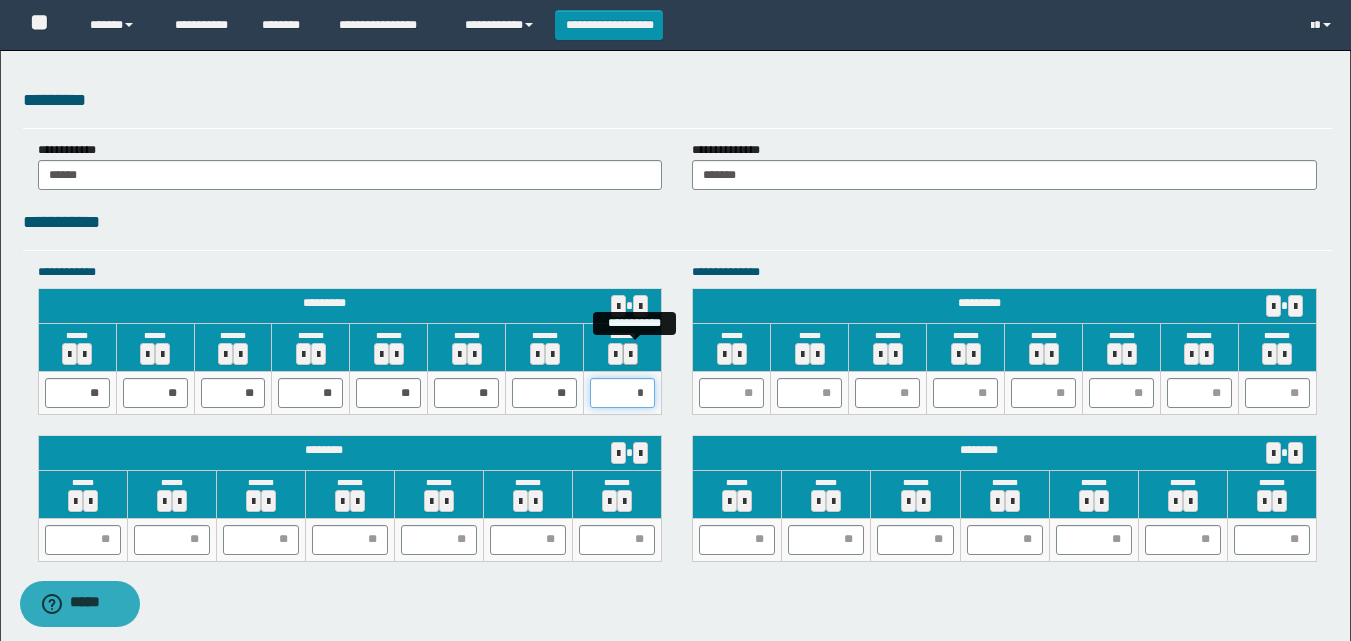 type on "**" 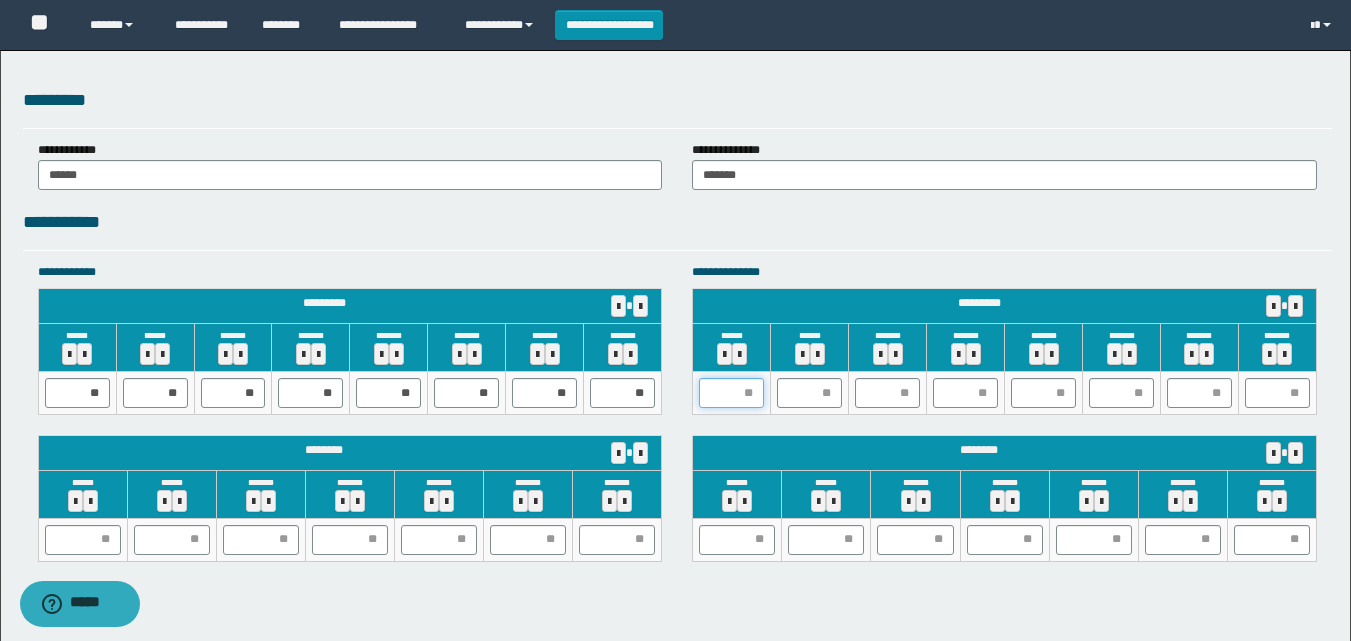 click at bounding box center (731, 393) 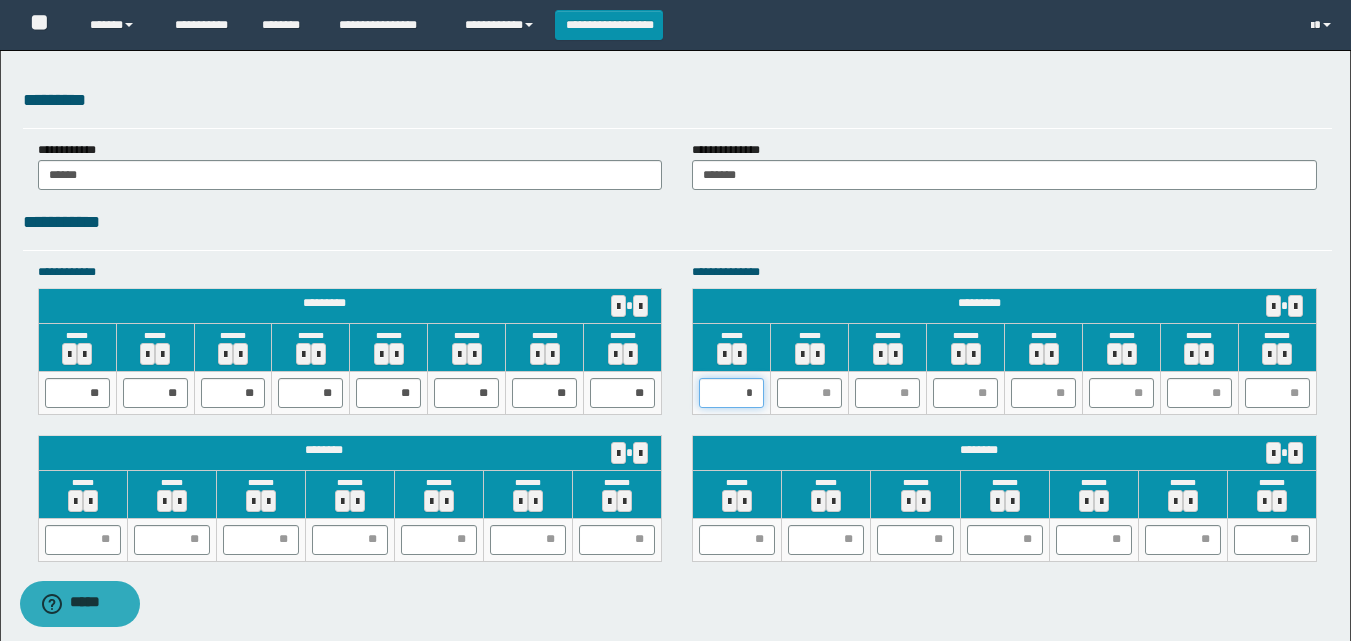 type on "**" 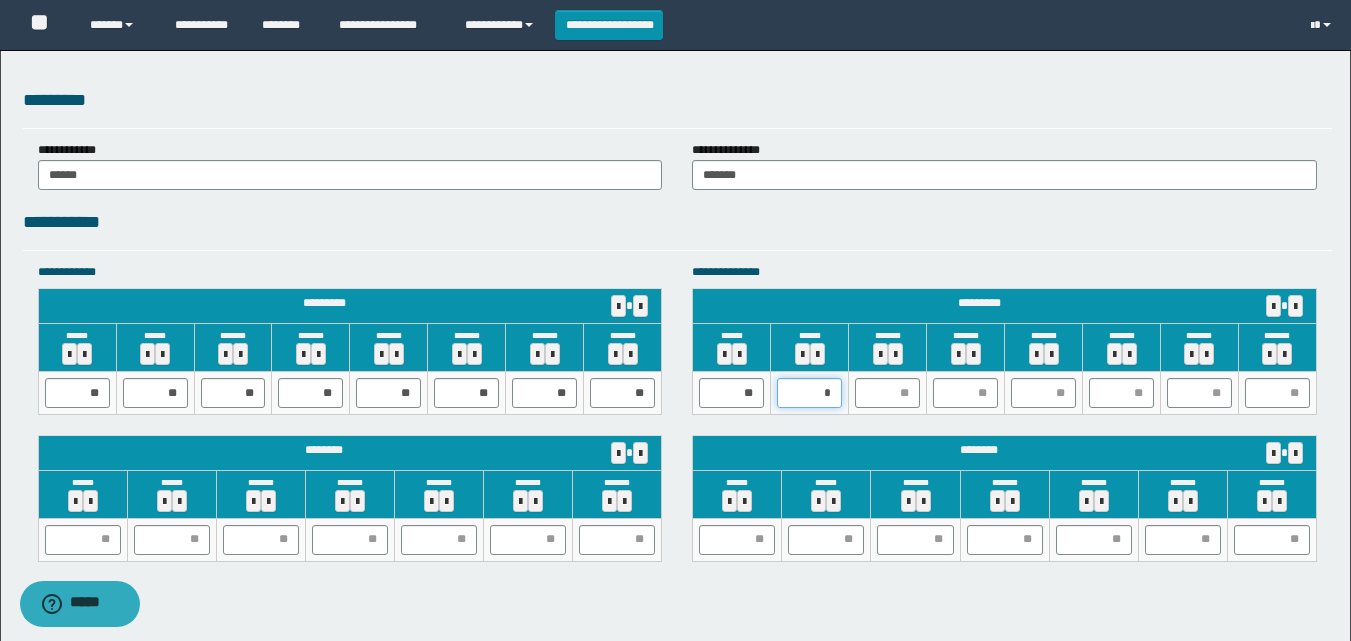 type on "**" 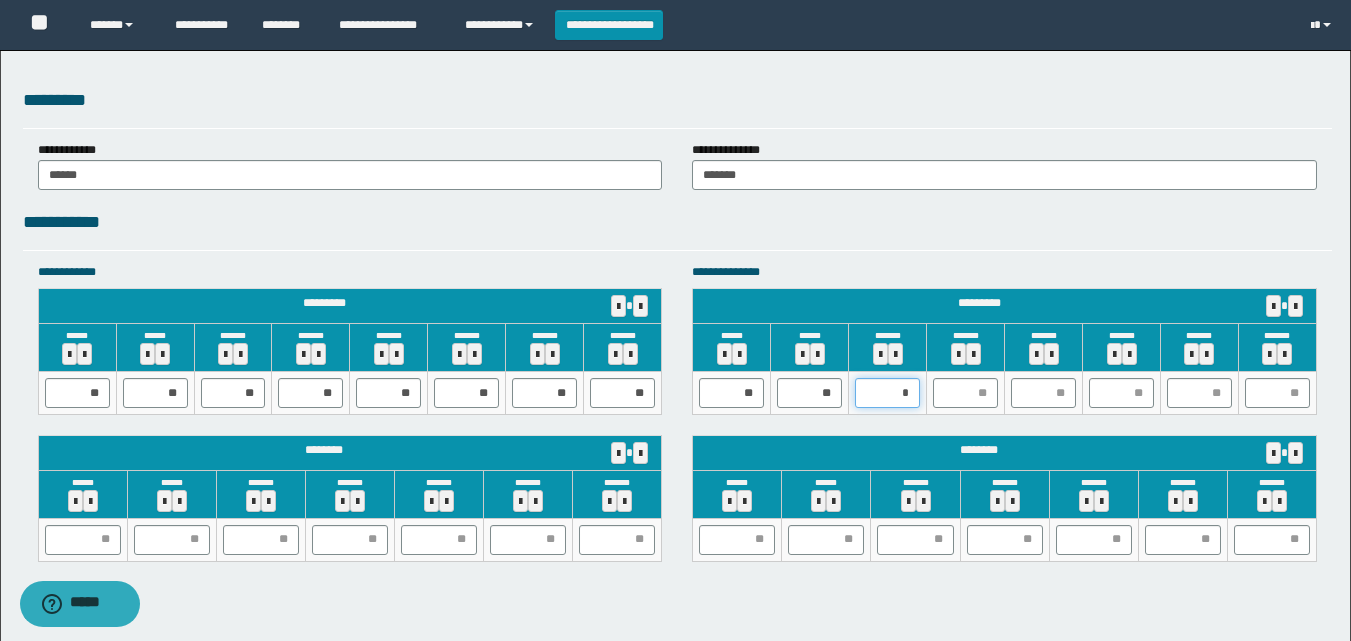 type on "**" 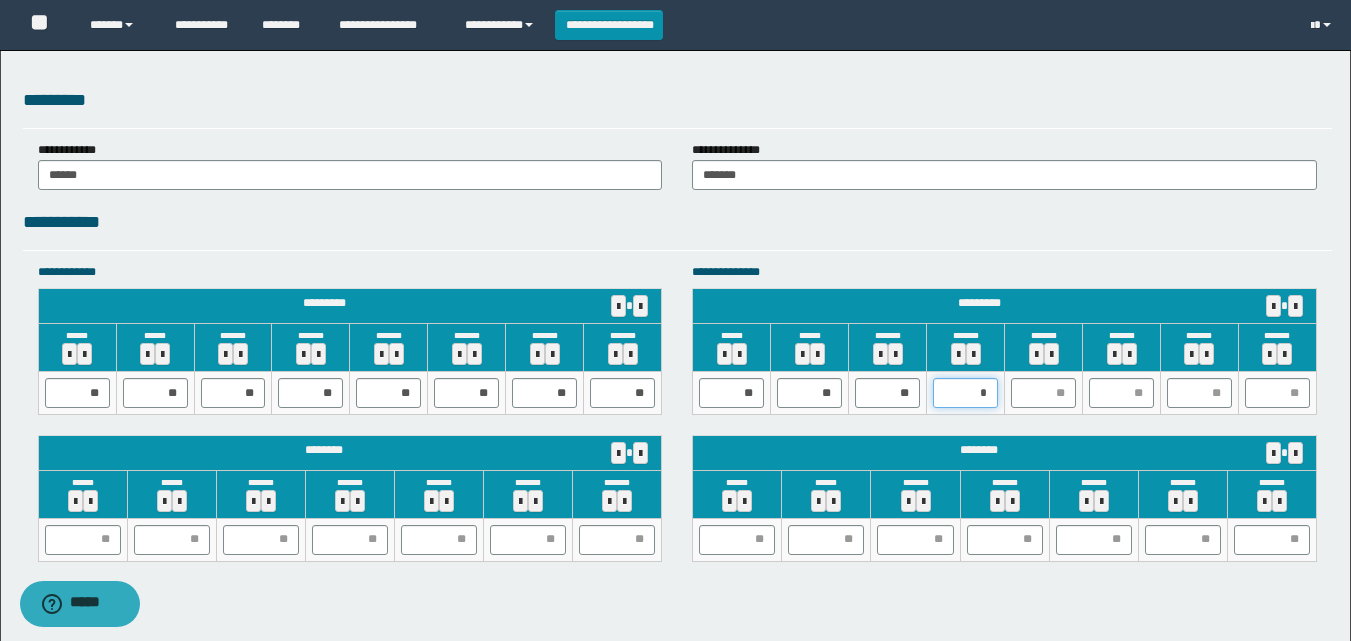 type on "**" 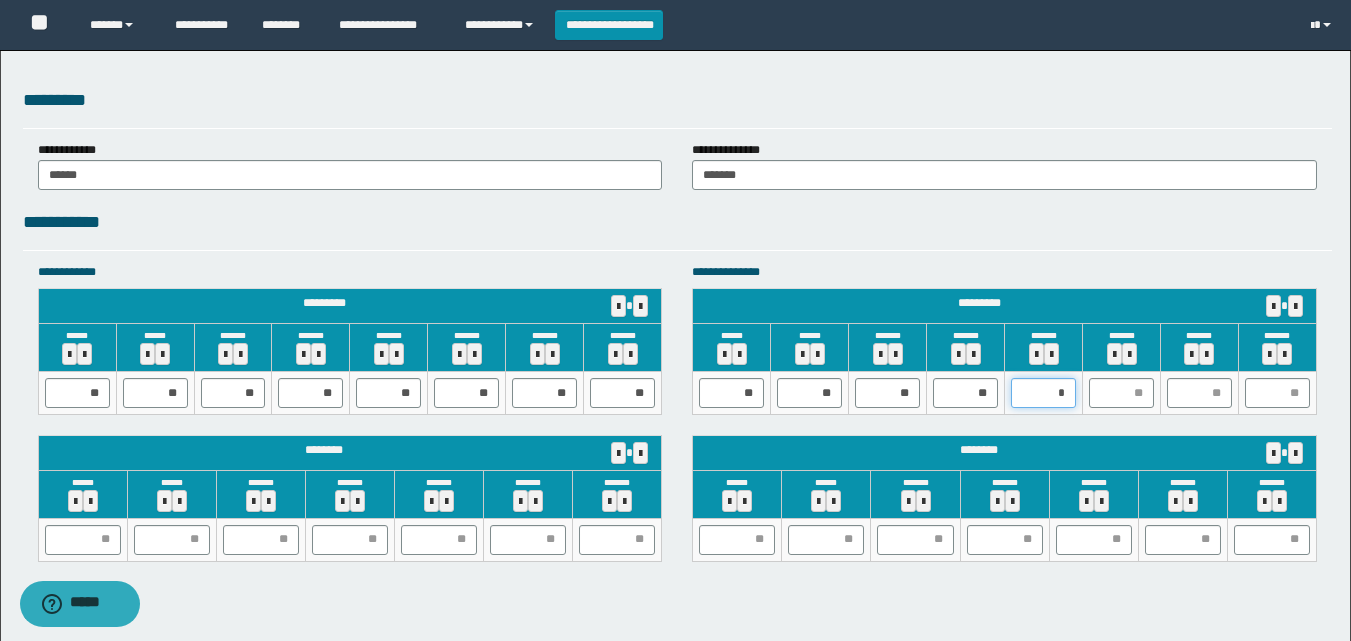 type on "**" 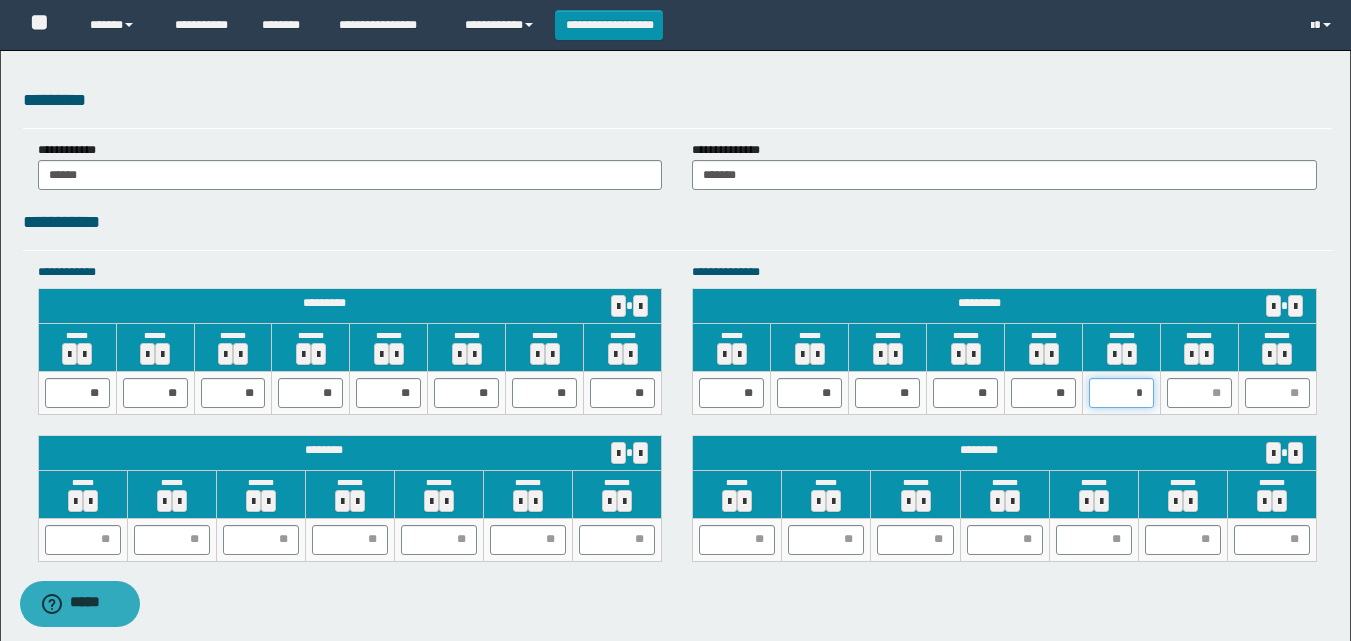 type on "**" 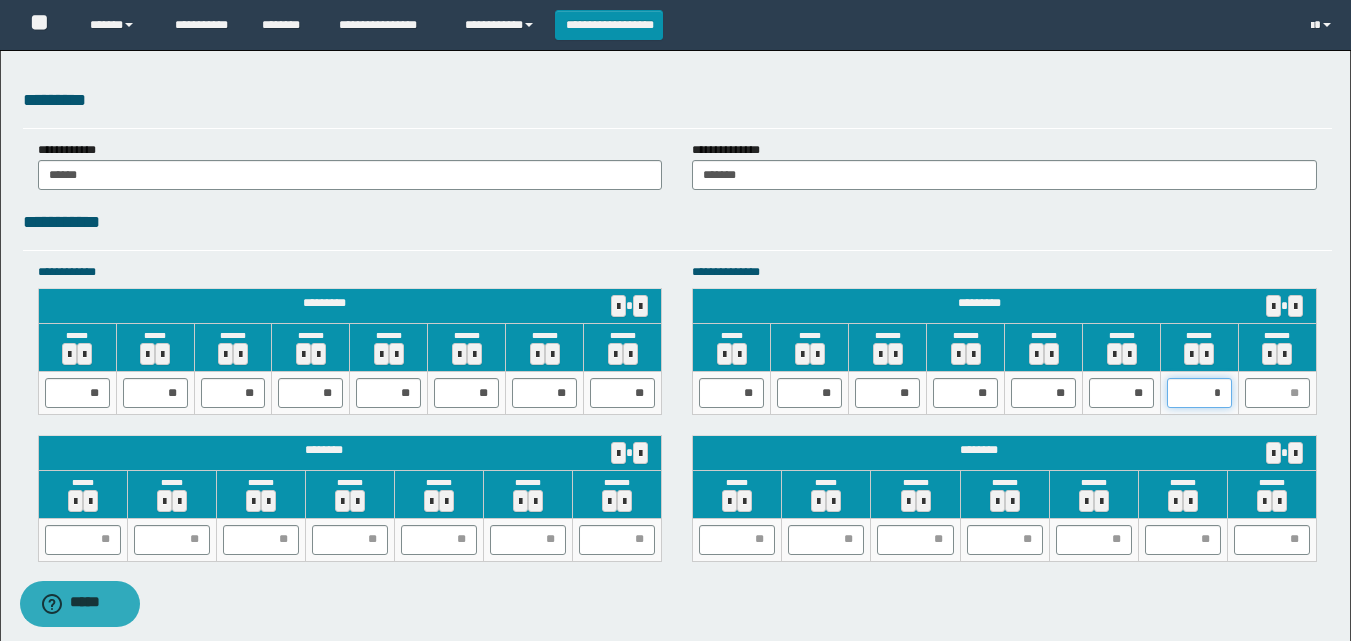 type on "**" 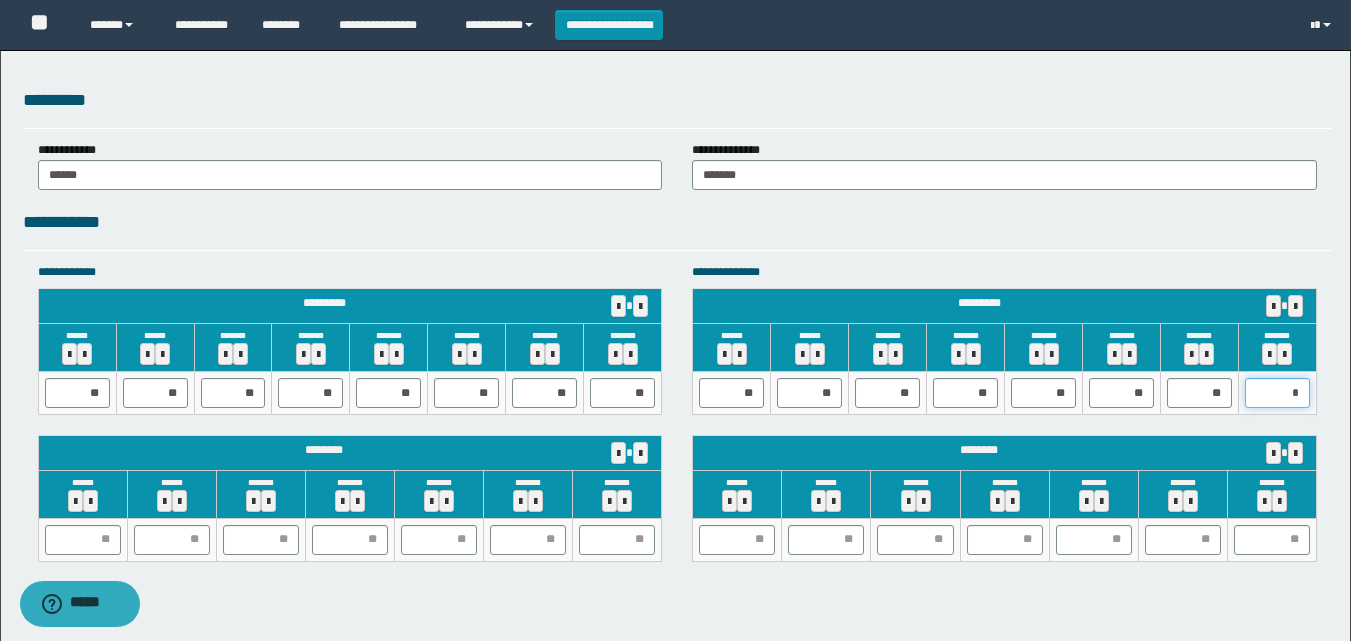 type on "**" 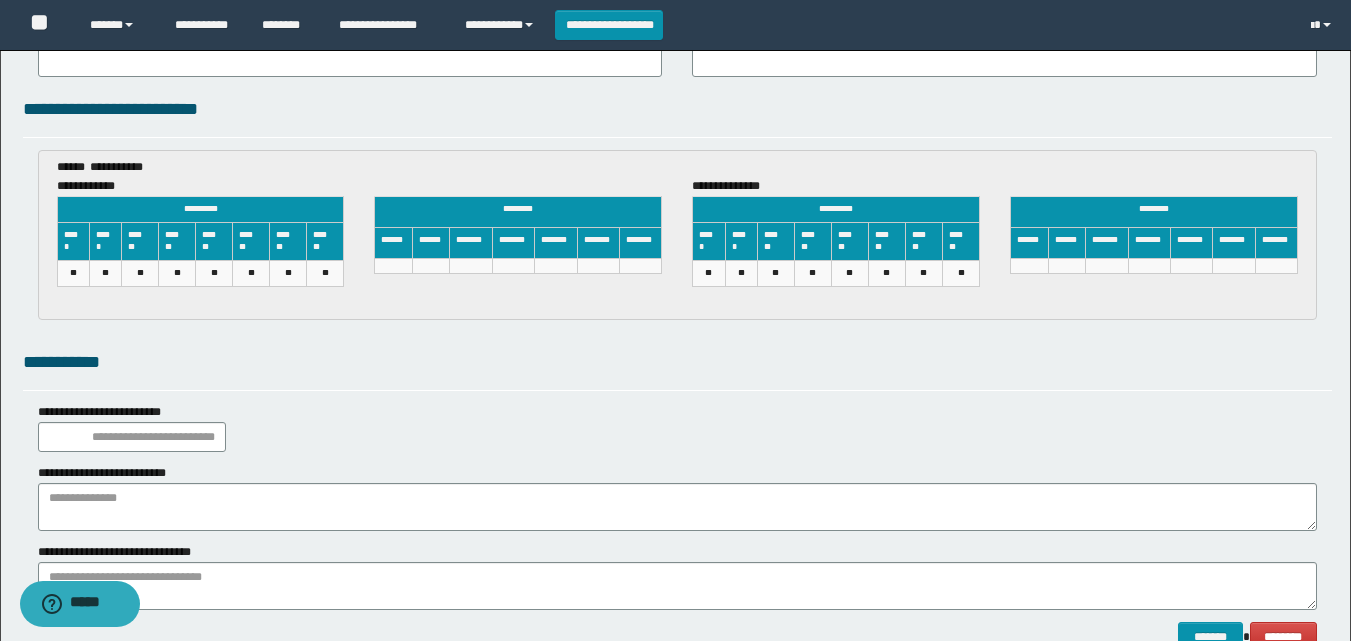 scroll, scrollTop: 3057, scrollLeft: 0, axis: vertical 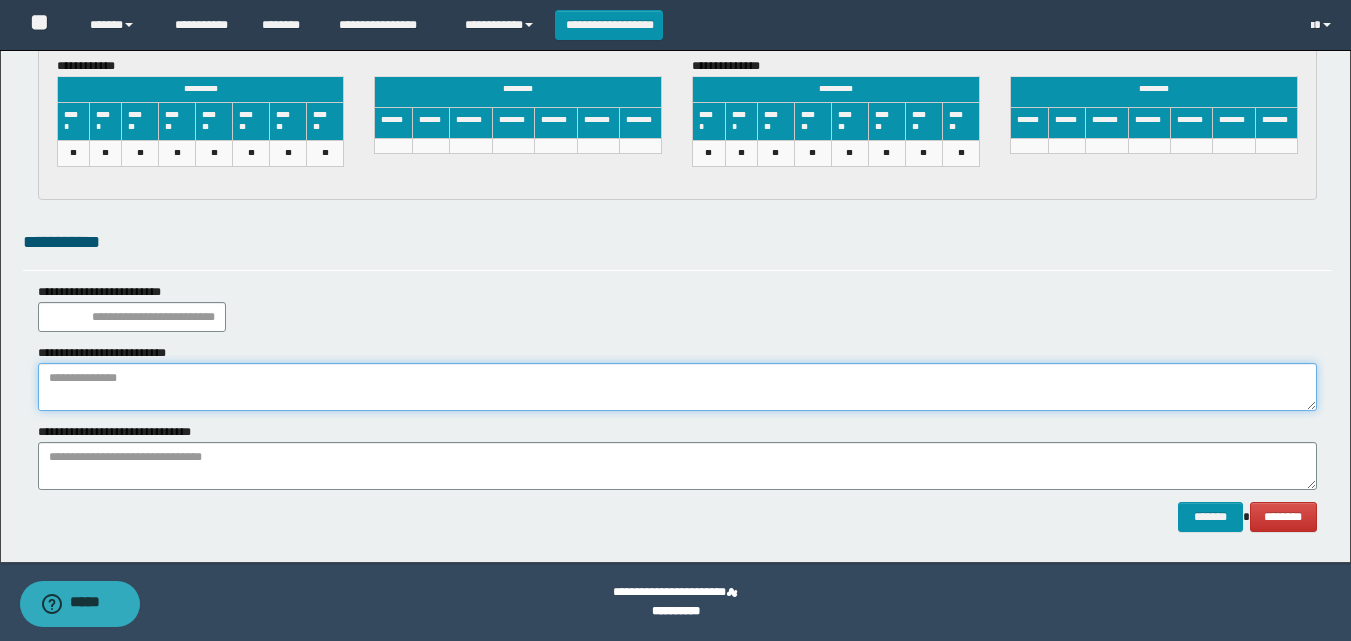 click at bounding box center (677, 387) 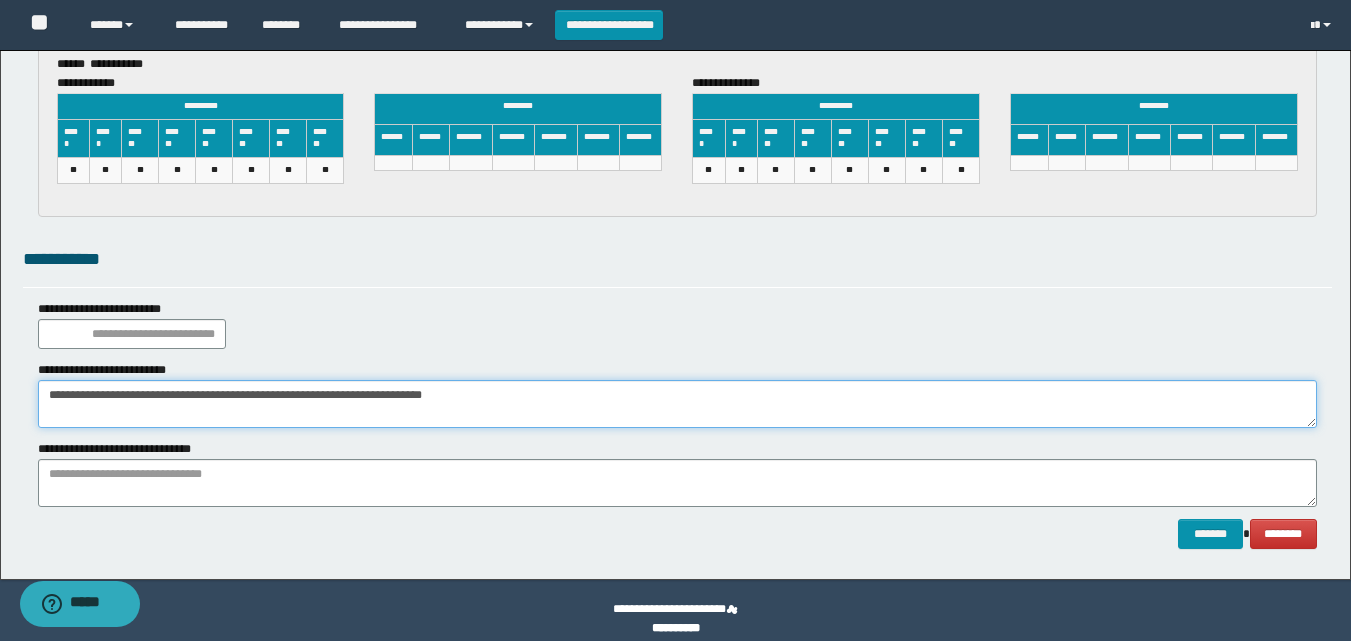 scroll, scrollTop: 3057, scrollLeft: 0, axis: vertical 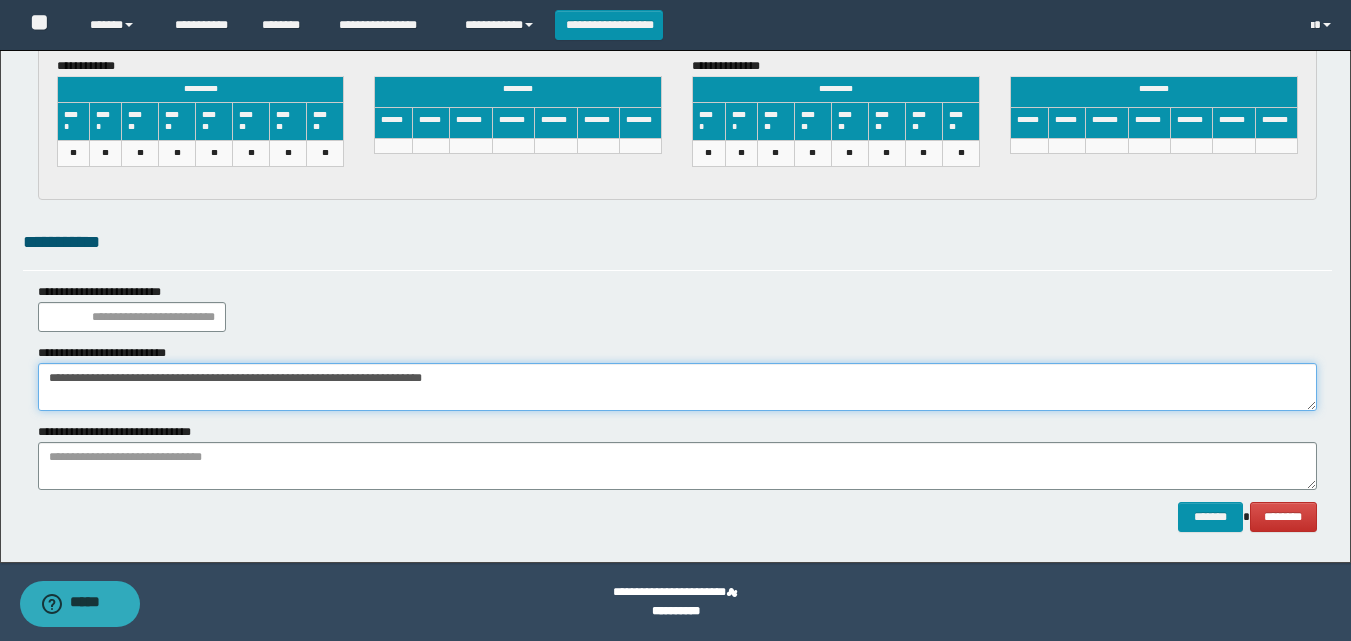 type on "**********" 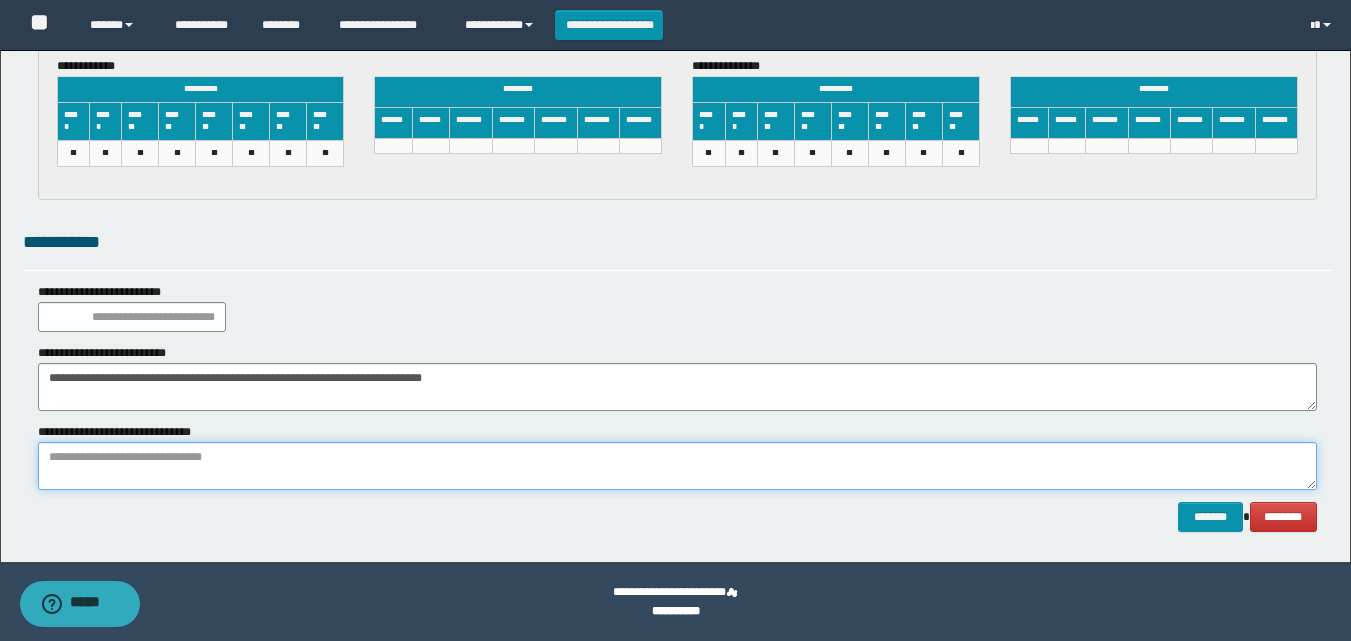 click at bounding box center [677, 466] 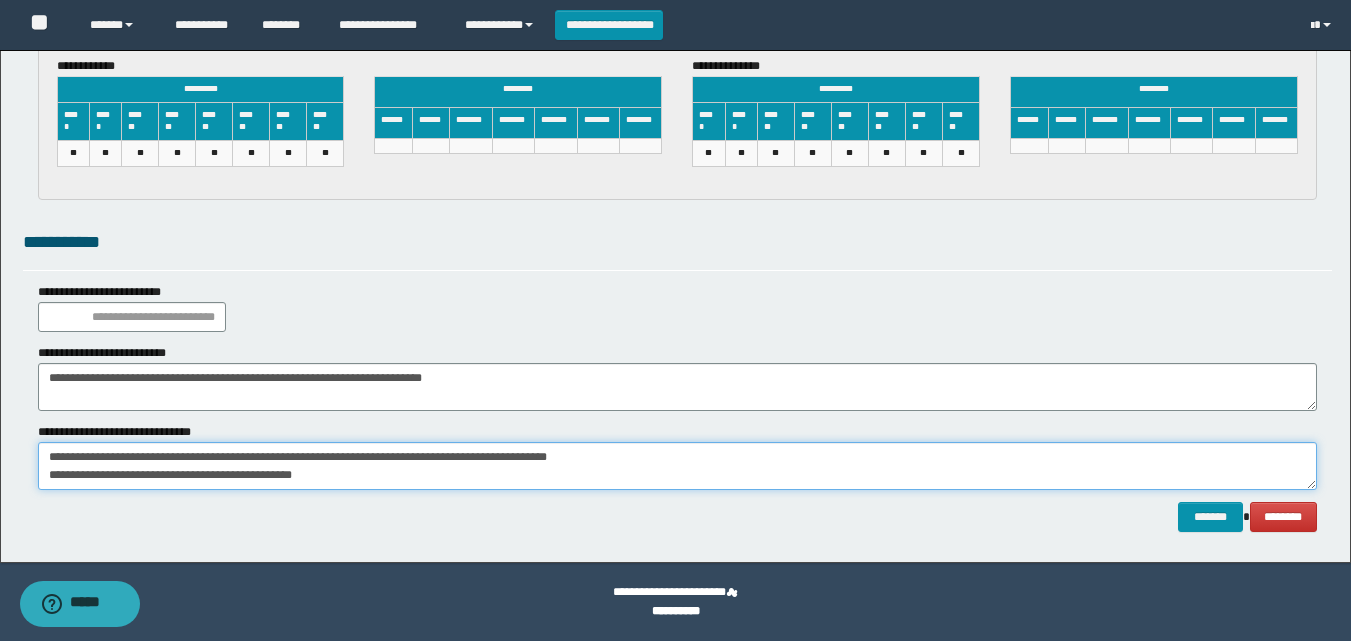 scroll, scrollTop: 2657, scrollLeft: 0, axis: vertical 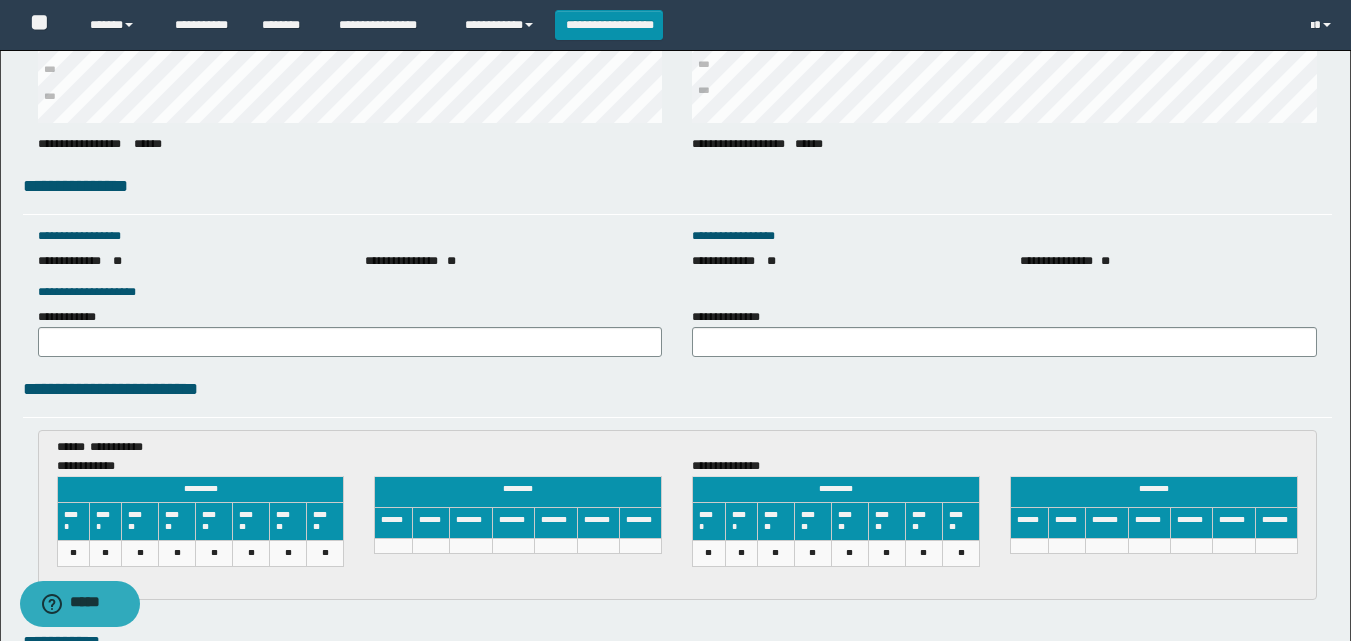 type on "**********" 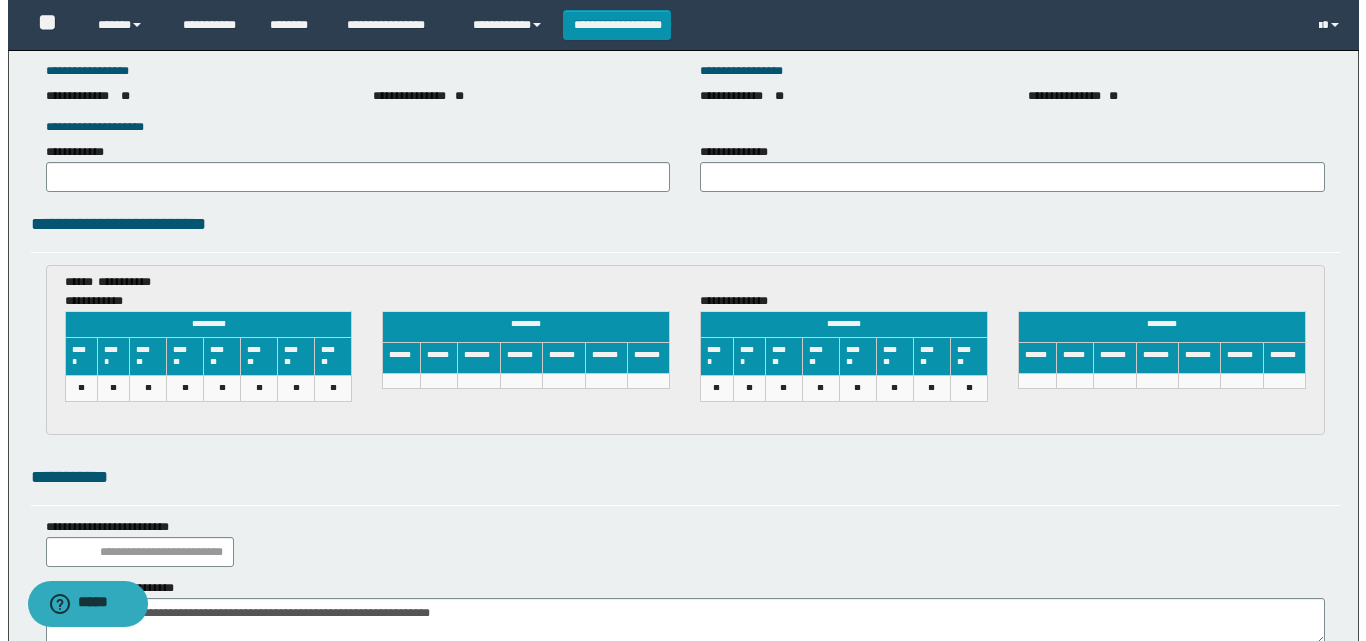 scroll, scrollTop: 3057, scrollLeft: 0, axis: vertical 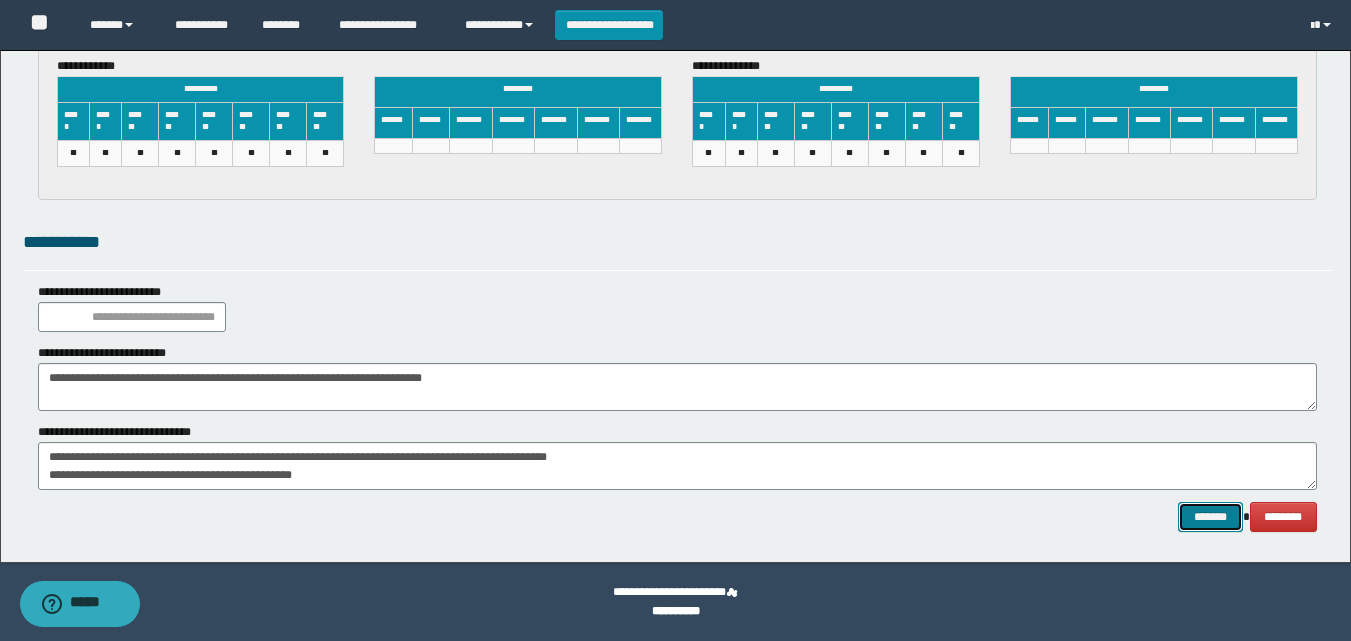 click on "*******" at bounding box center [1210, 517] 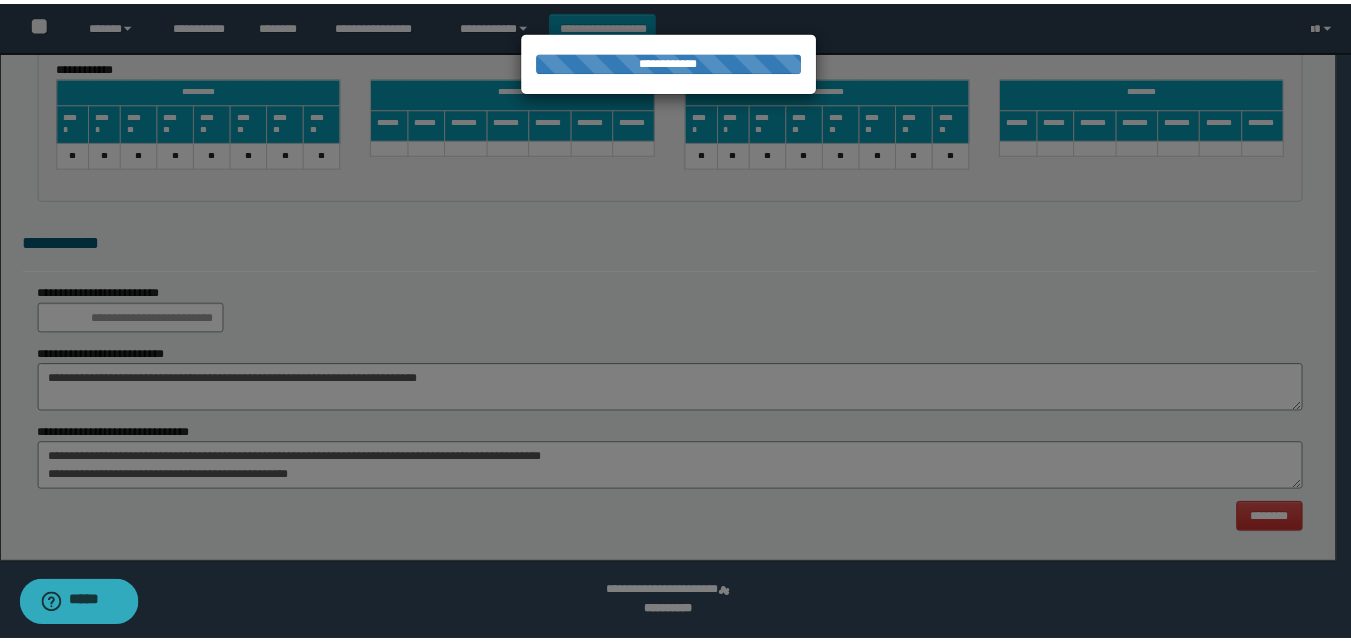 scroll, scrollTop: 0, scrollLeft: 0, axis: both 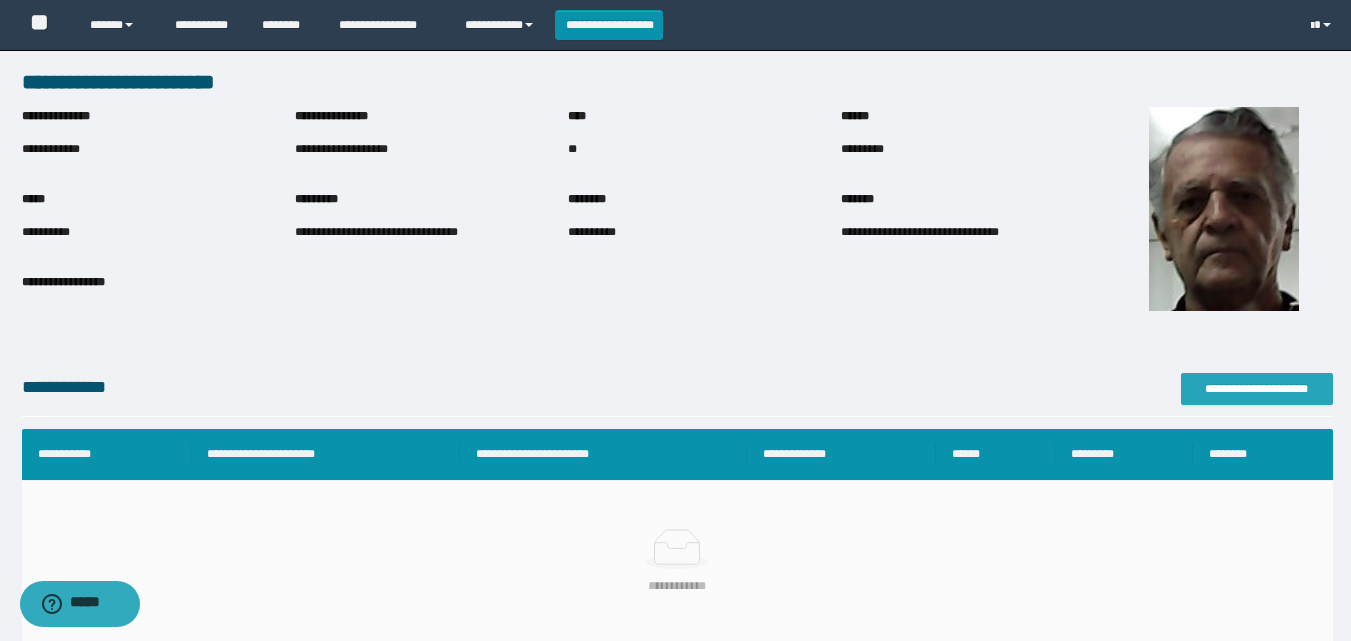 click on "**********" at bounding box center (1257, 389) 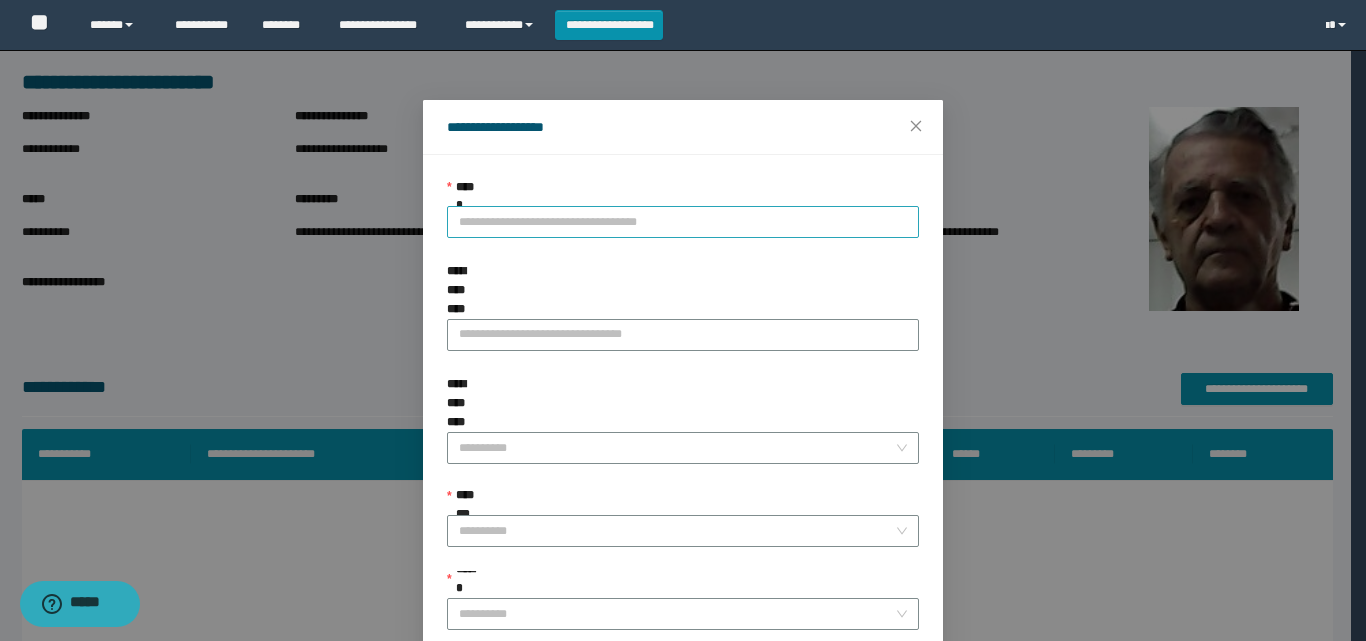 click on "**********" at bounding box center [683, 222] 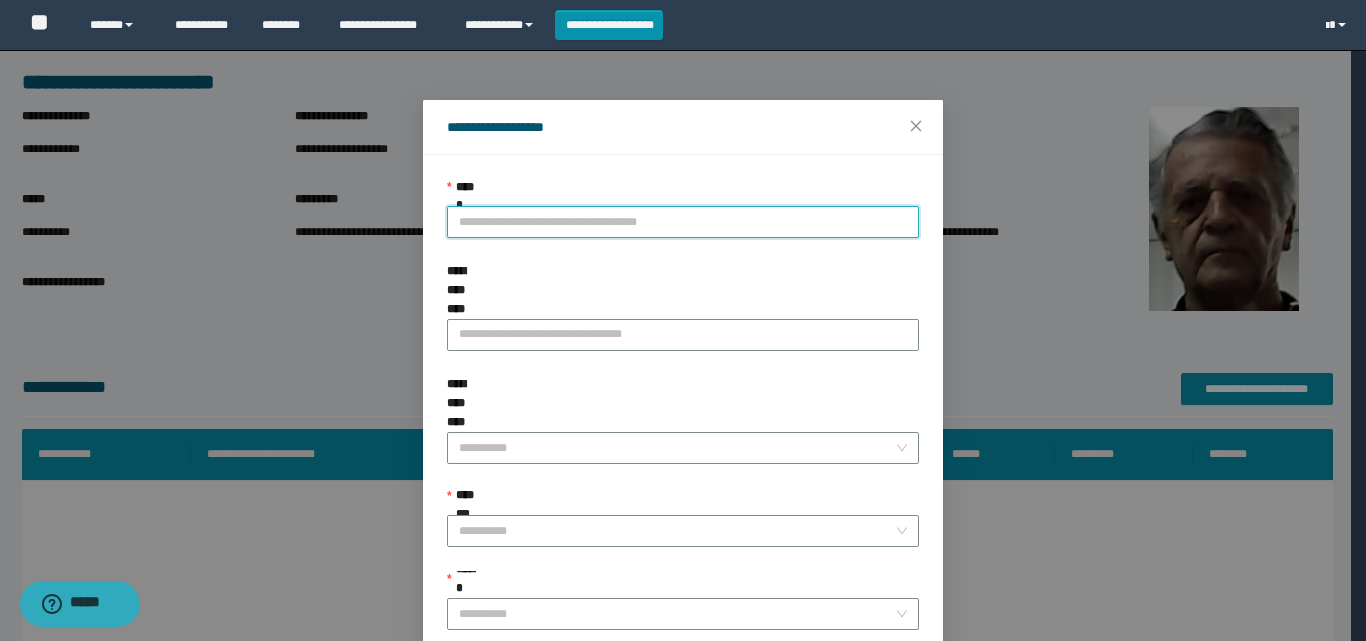 click on "**********" at bounding box center (683, 222) 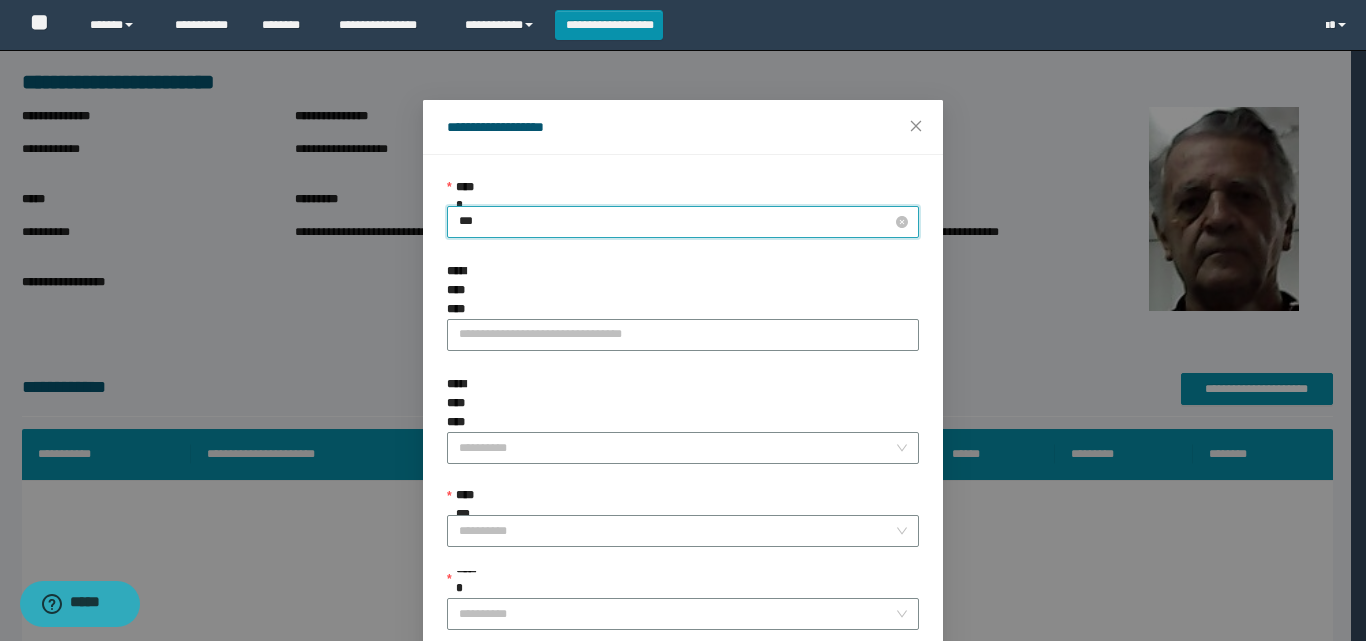 type on "****" 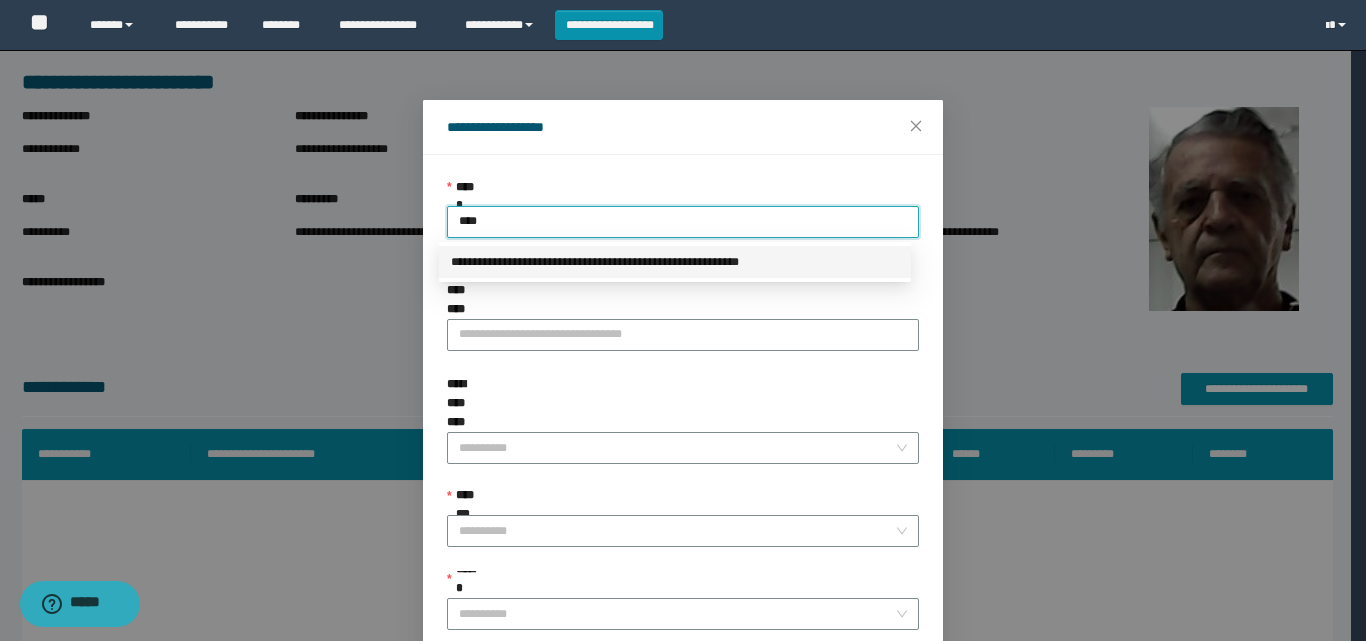 click on "**********" at bounding box center (675, 262) 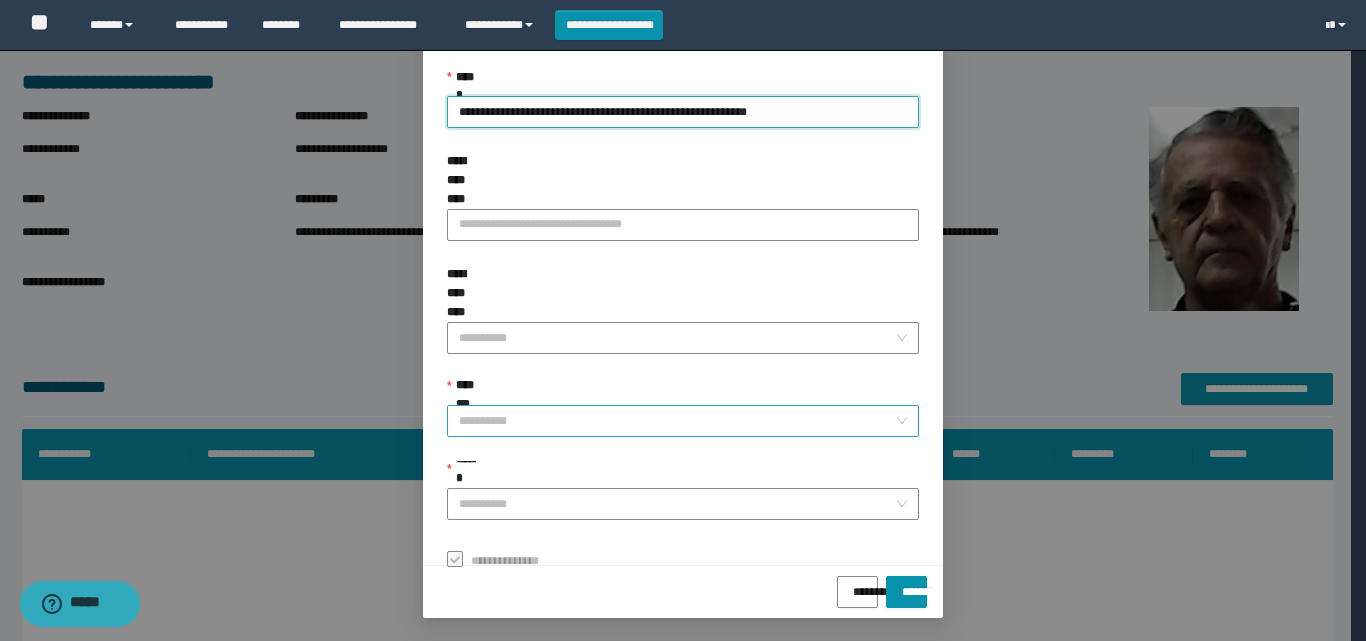 scroll, scrollTop: 111, scrollLeft: 0, axis: vertical 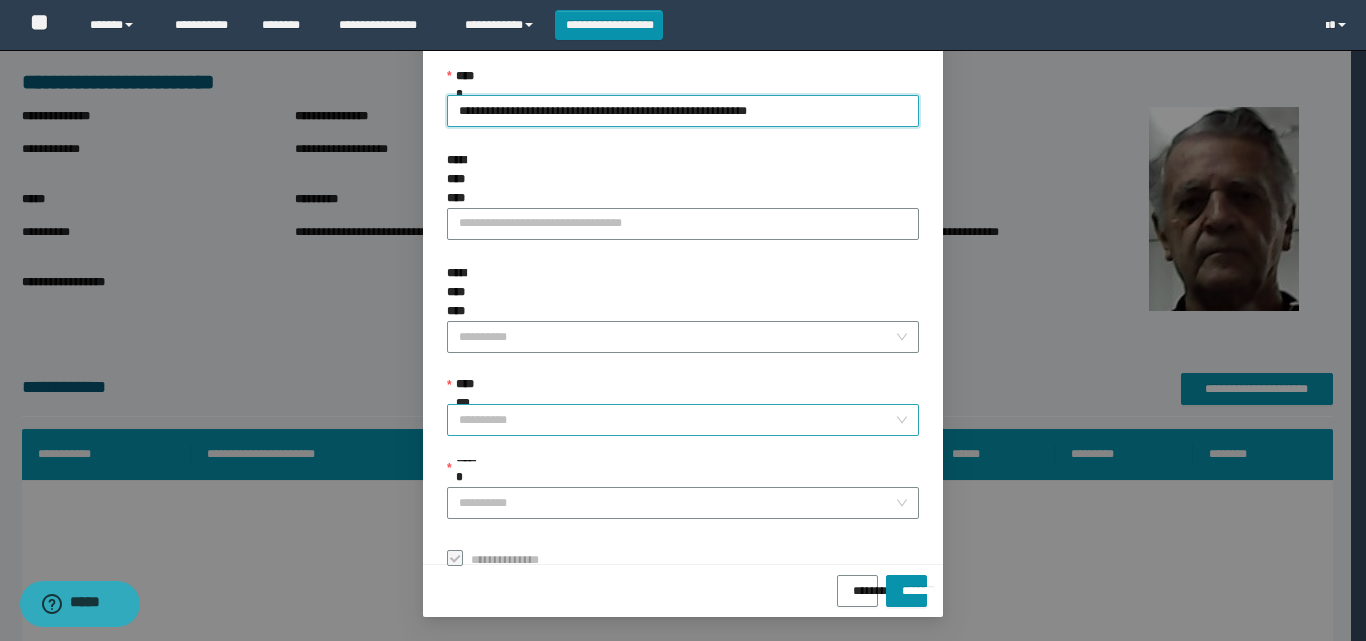 click on "**********" at bounding box center (677, 420) 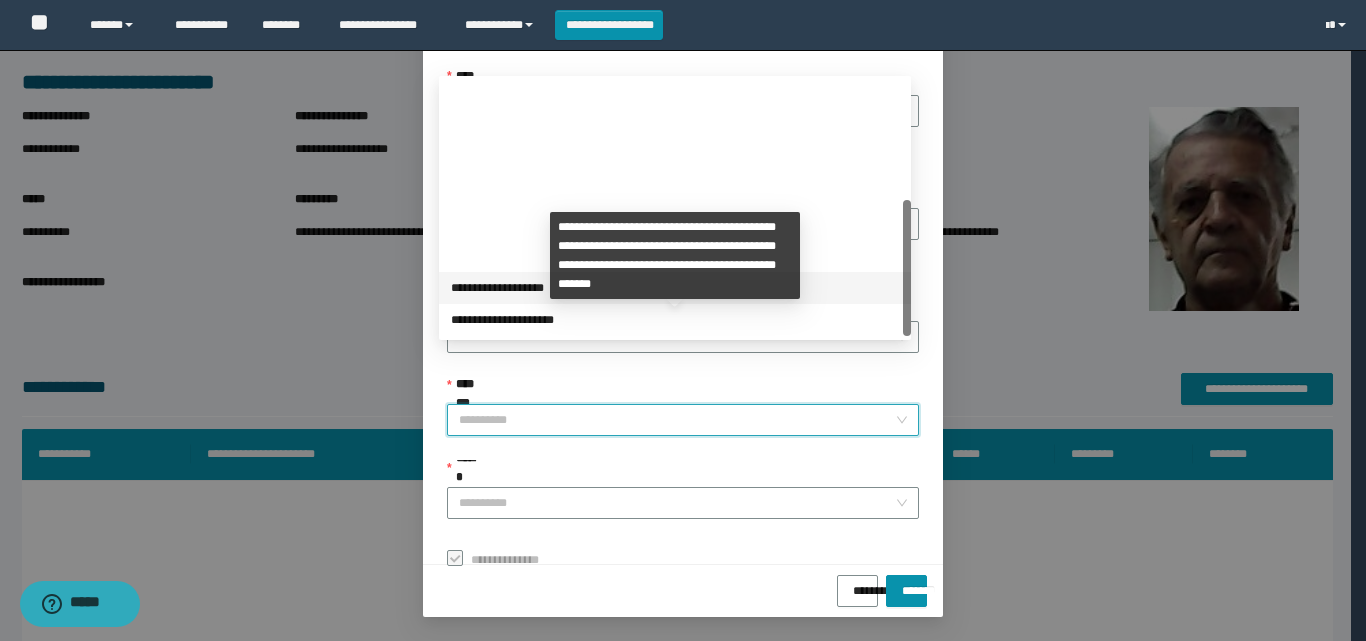 scroll, scrollTop: 224, scrollLeft: 0, axis: vertical 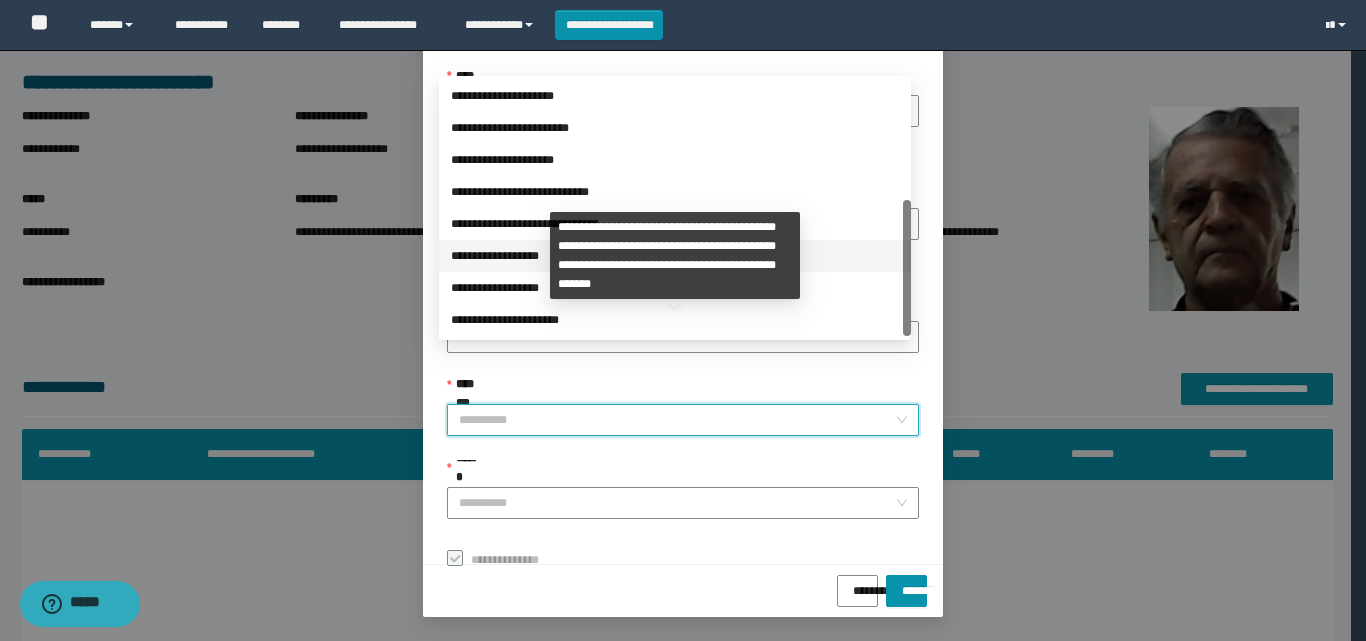 click on "**********" at bounding box center [675, 256] 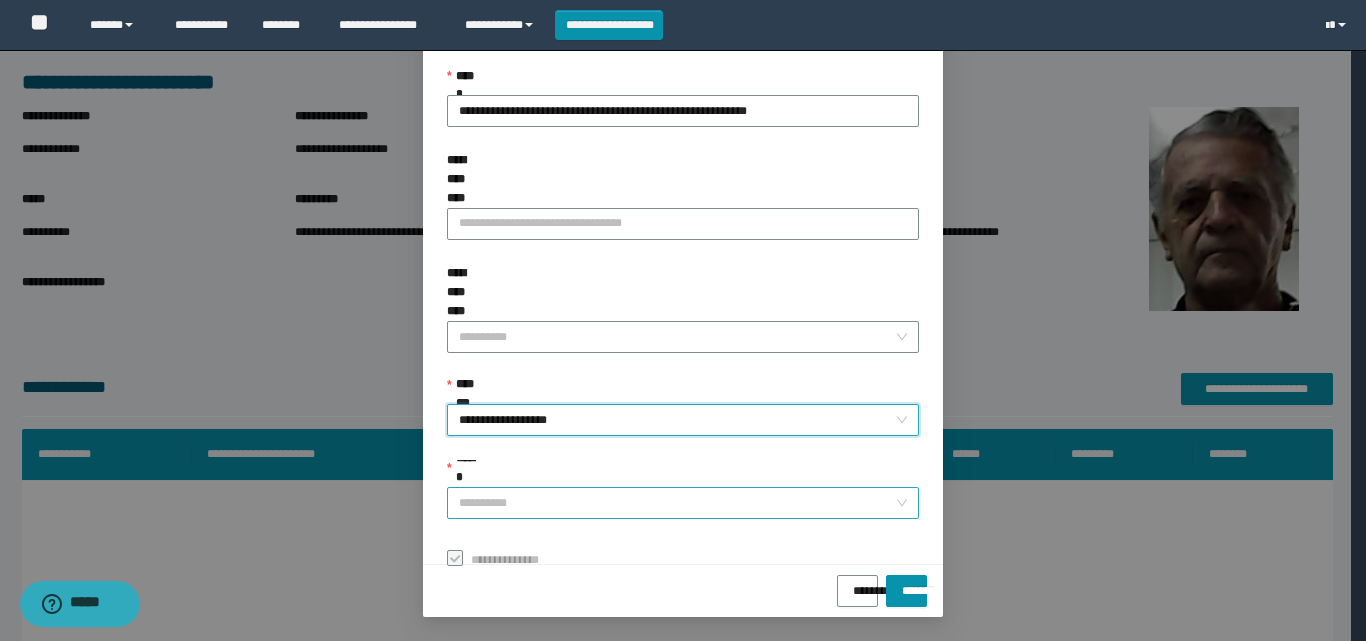 click on "******" at bounding box center [677, 503] 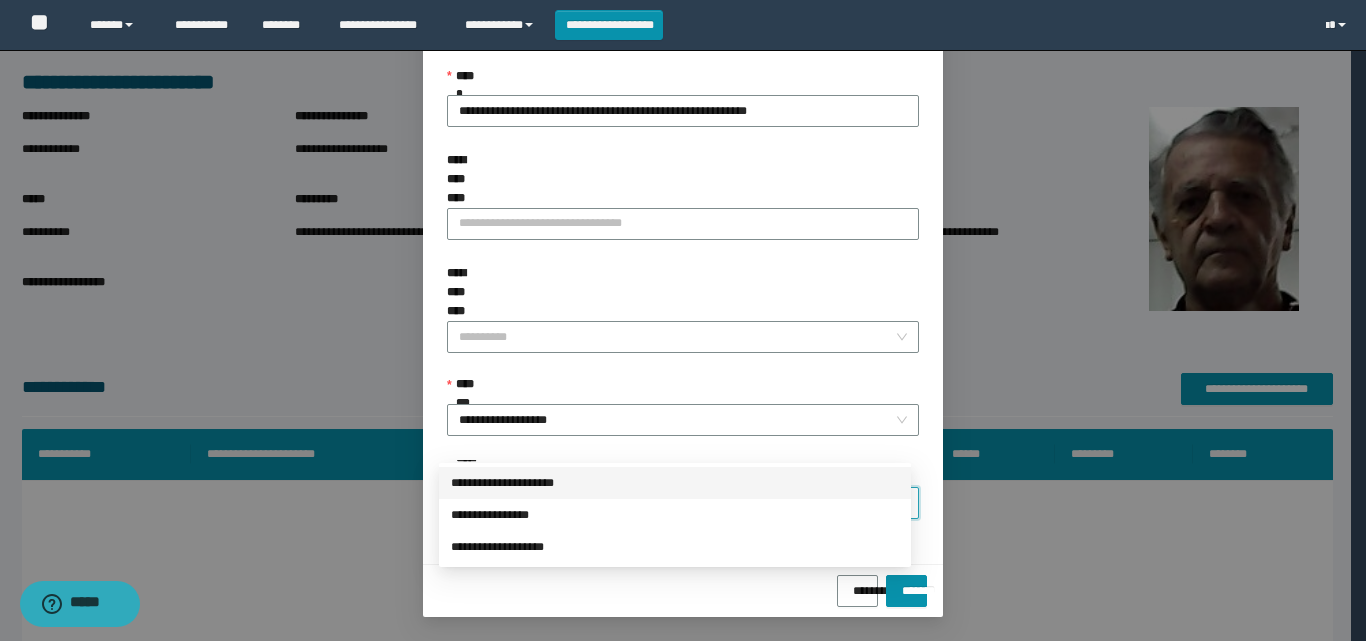 click on "**********" at bounding box center (675, 483) 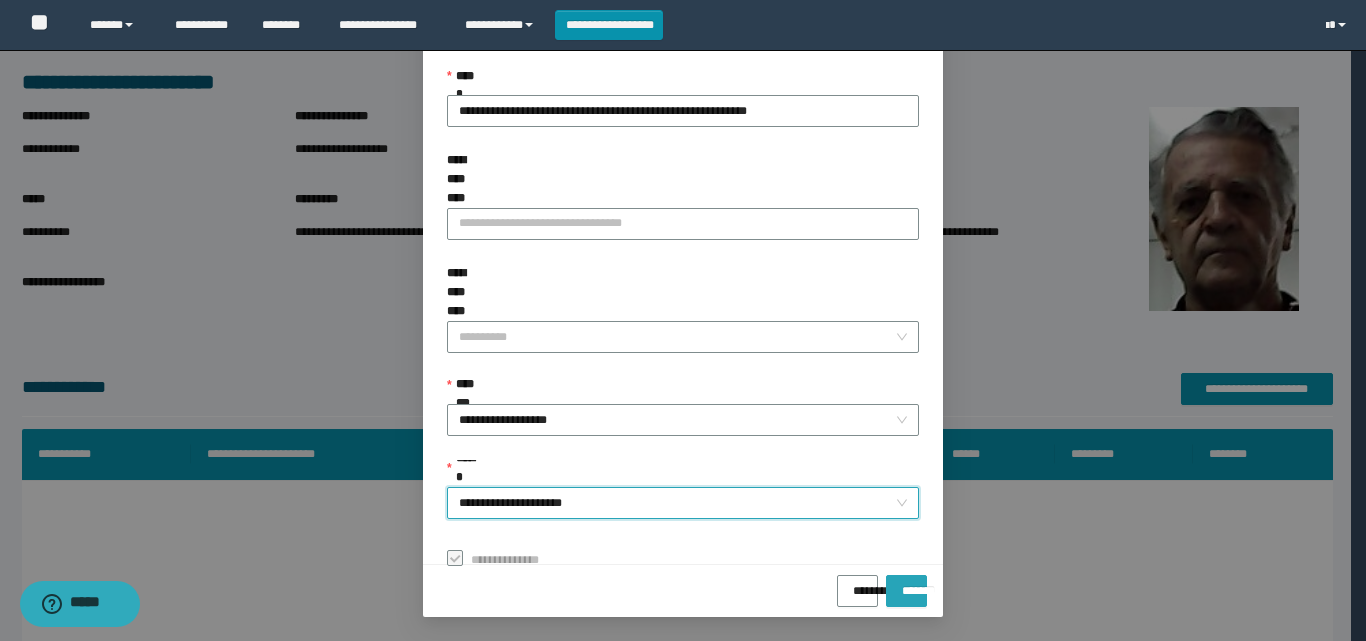 click on "*******" at bounding box center (906, 584) 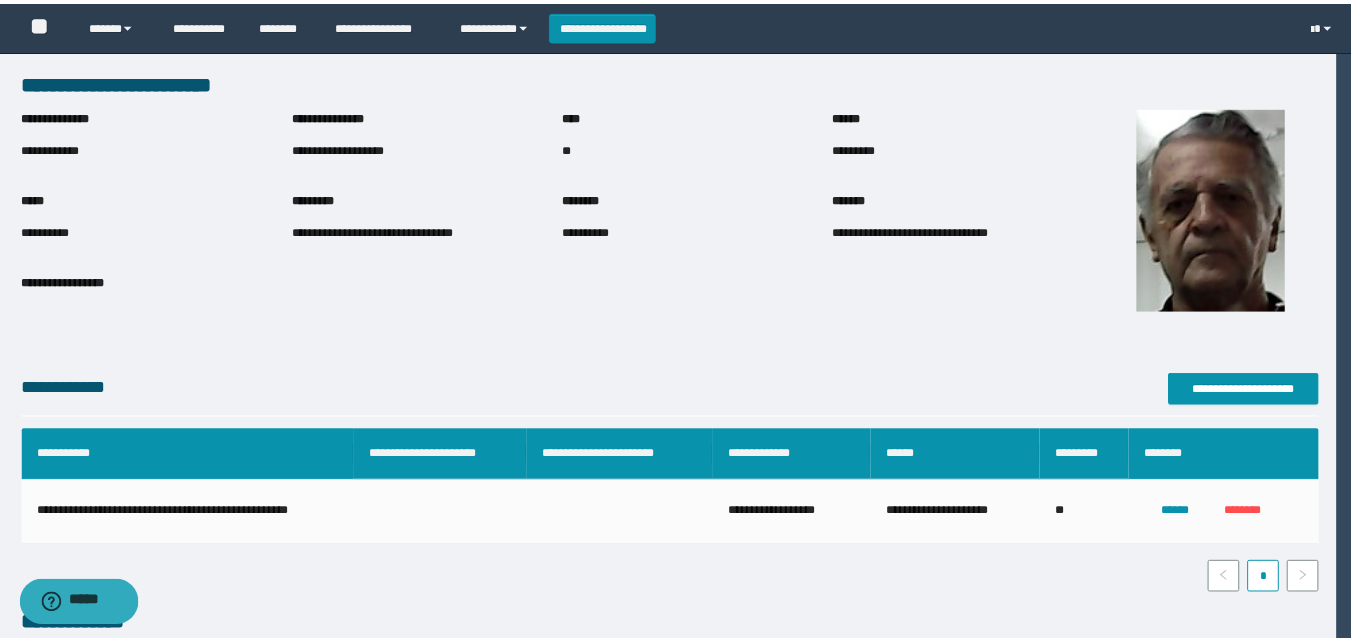 scroll, scrollTop: 64, scrollLeft: 0, axis: vertical 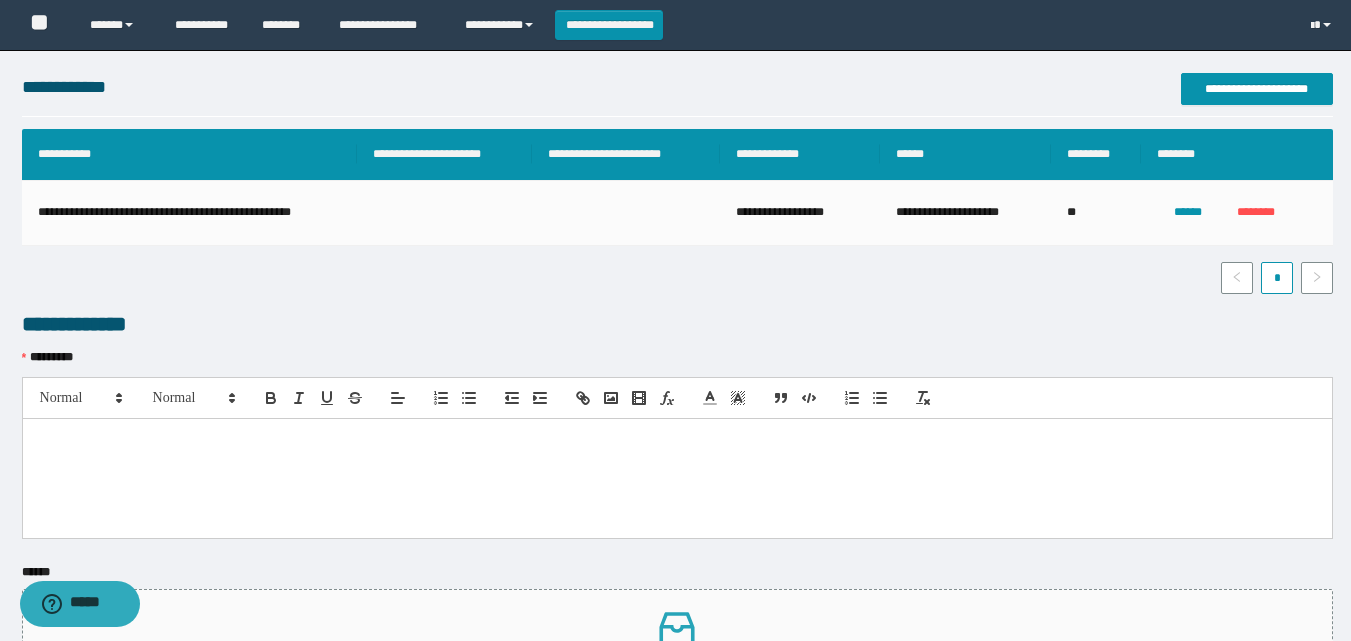 drag, startPoint x: 272, startPoint y: 450, endPoint x: 279, endPoint y: 460, distance: 12.206555 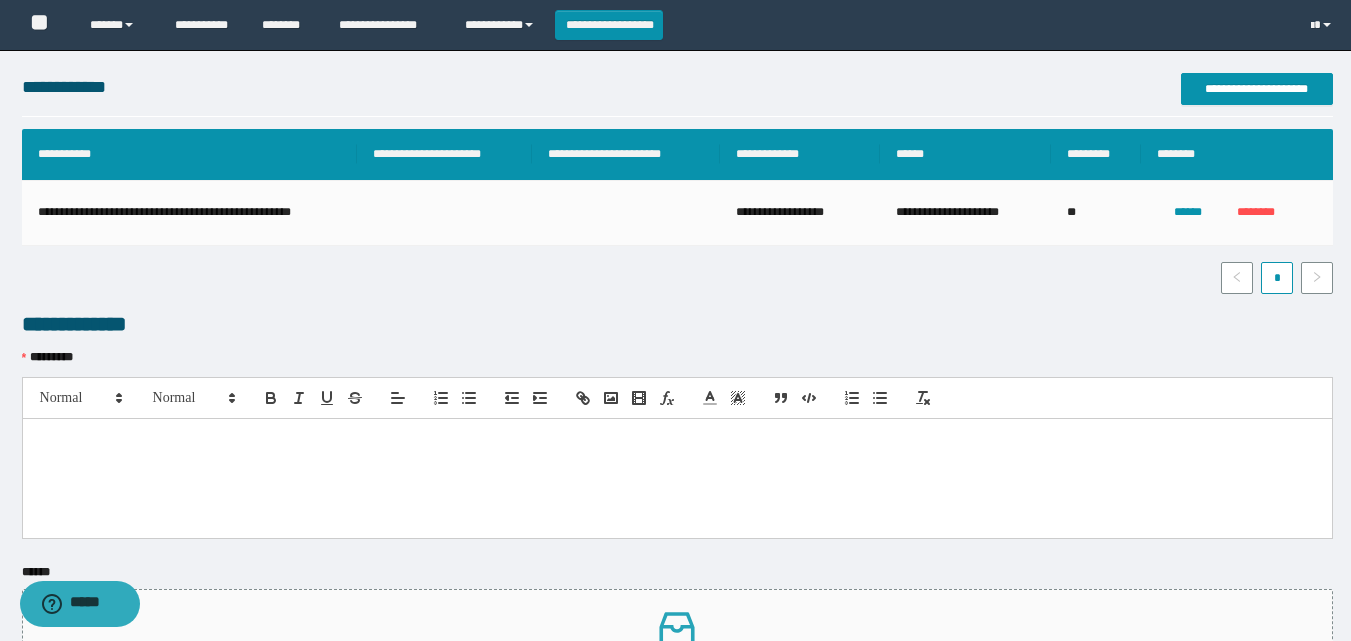 click at bounding box center (677, 478) 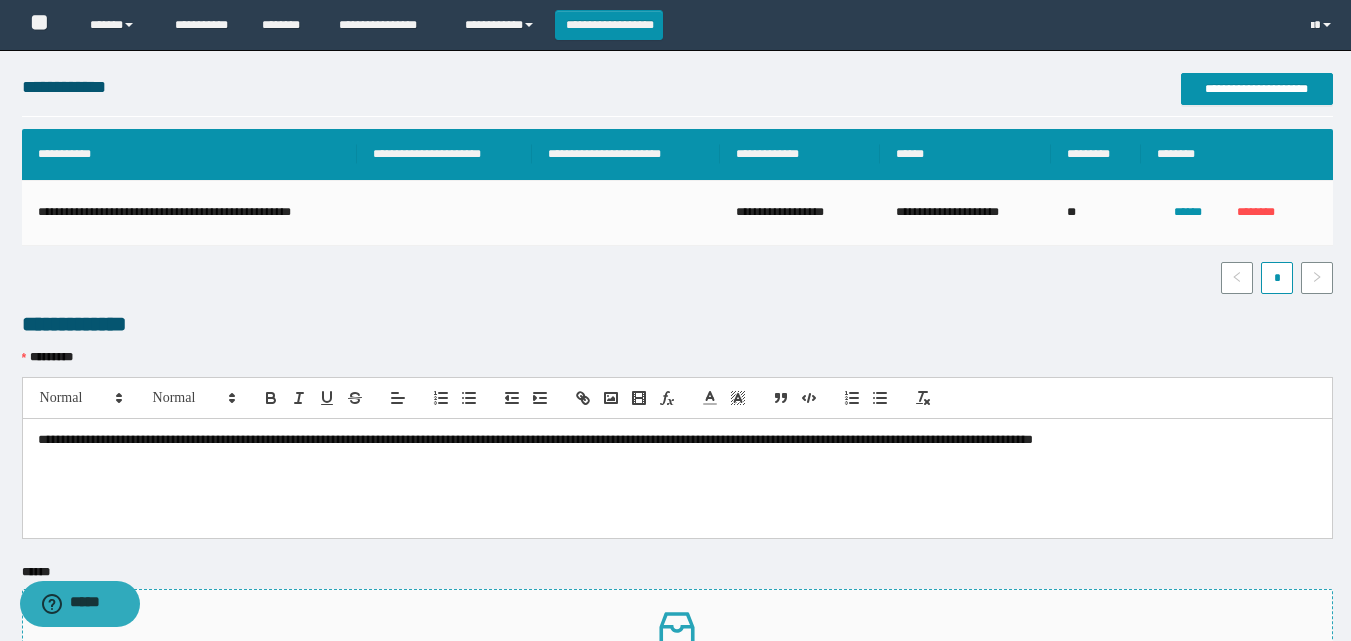 type 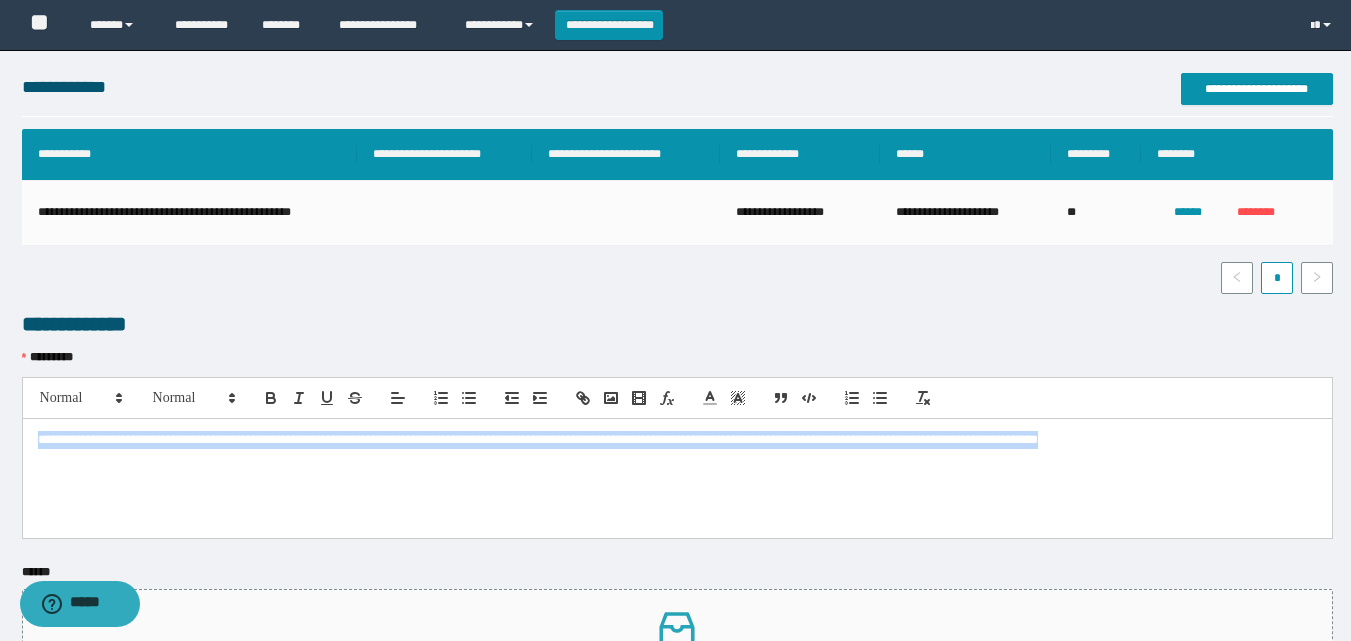 drag, startPoint x: 447, startPoint y: 470, endPoint x: 2, endPoint y: 424, distance: 447.37122 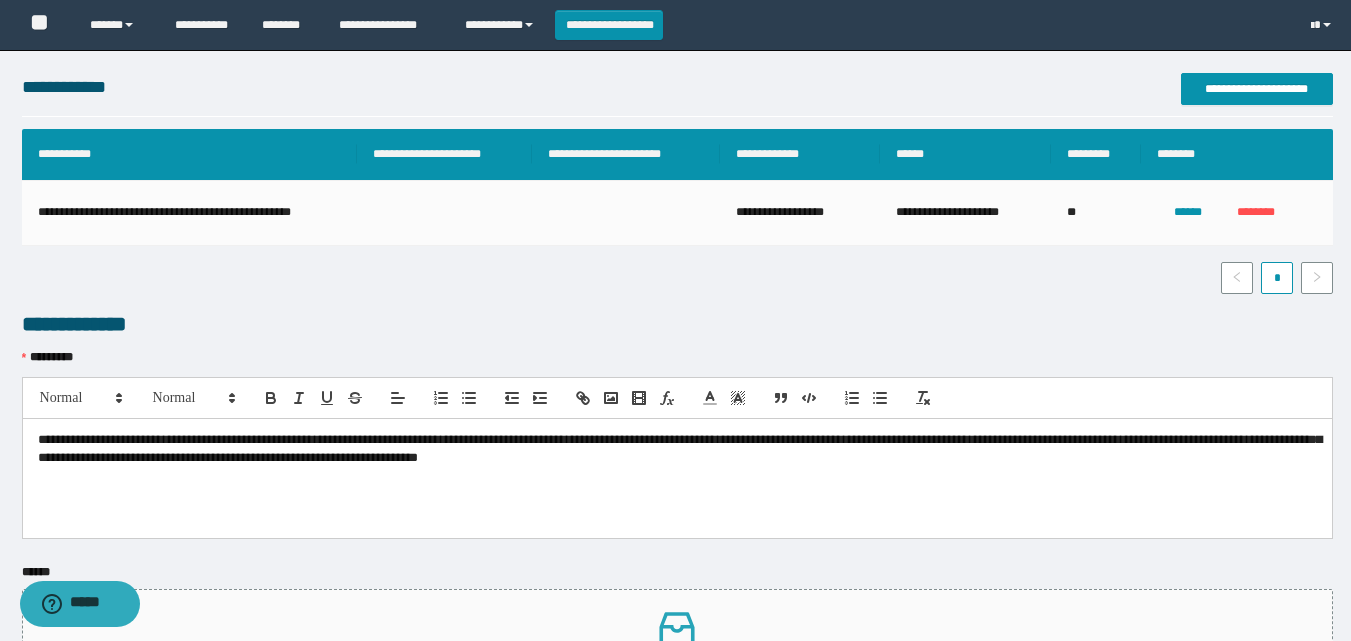 scroll, scrollTop: 0, scrollLeft: 0, axis: both 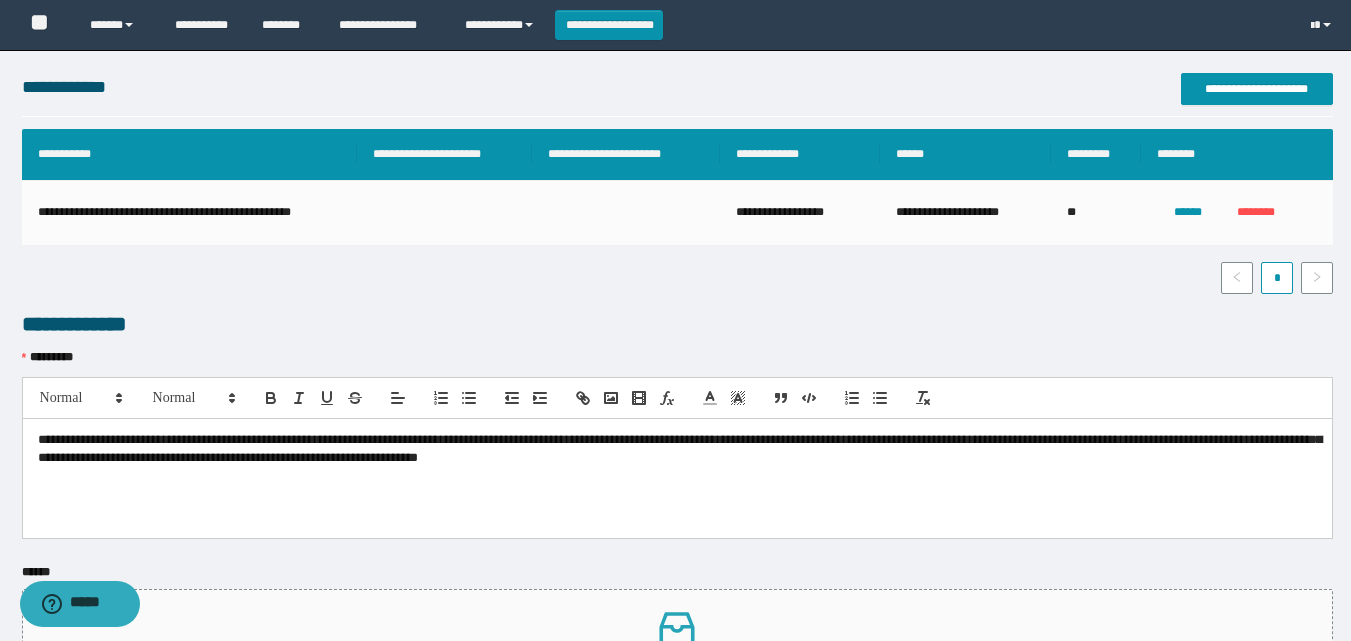 click on "**********" at bounding box center (677, 449) 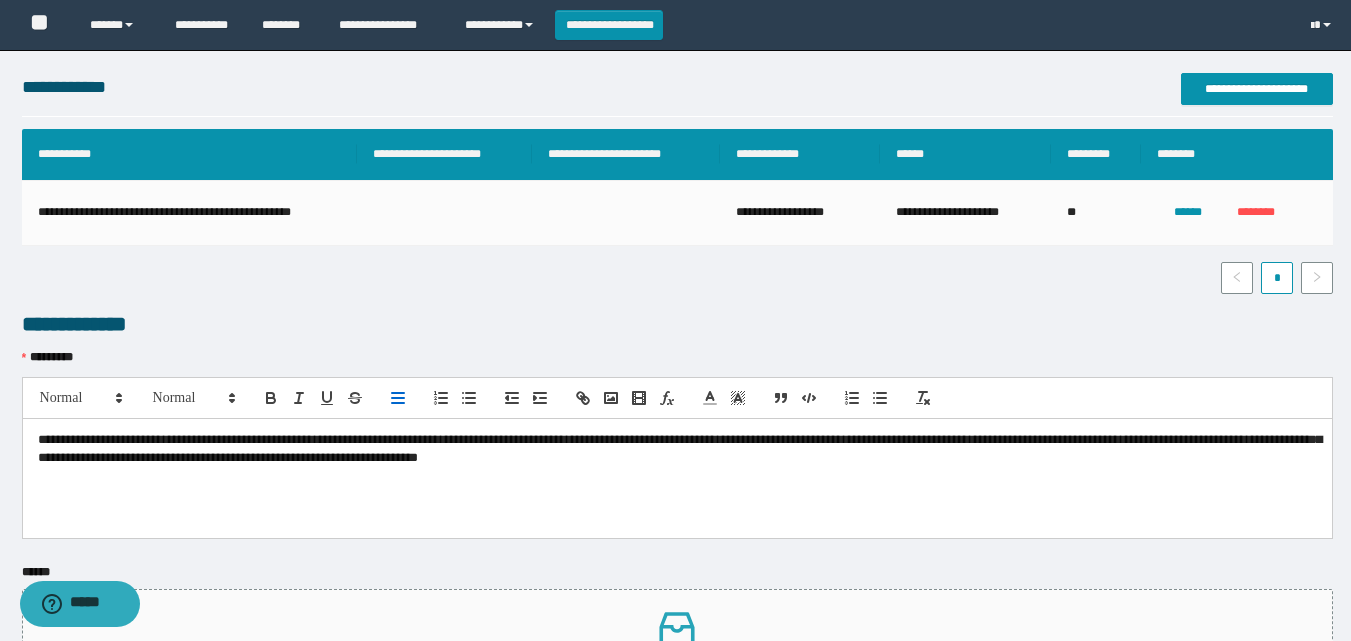 click on "**********" at bounding box center [677, 449] 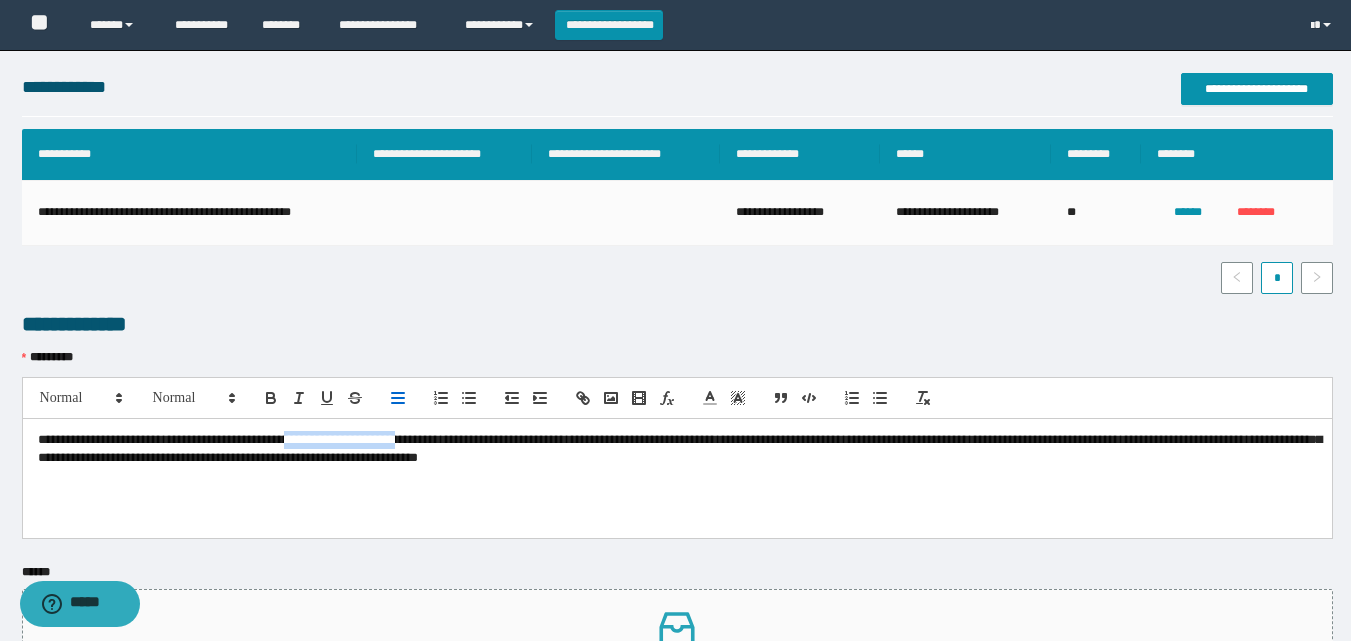 drag, startPoint x: 414, startPoint y: 442, endPoint x: 588, endPoint y: 446, distance: 174.04597 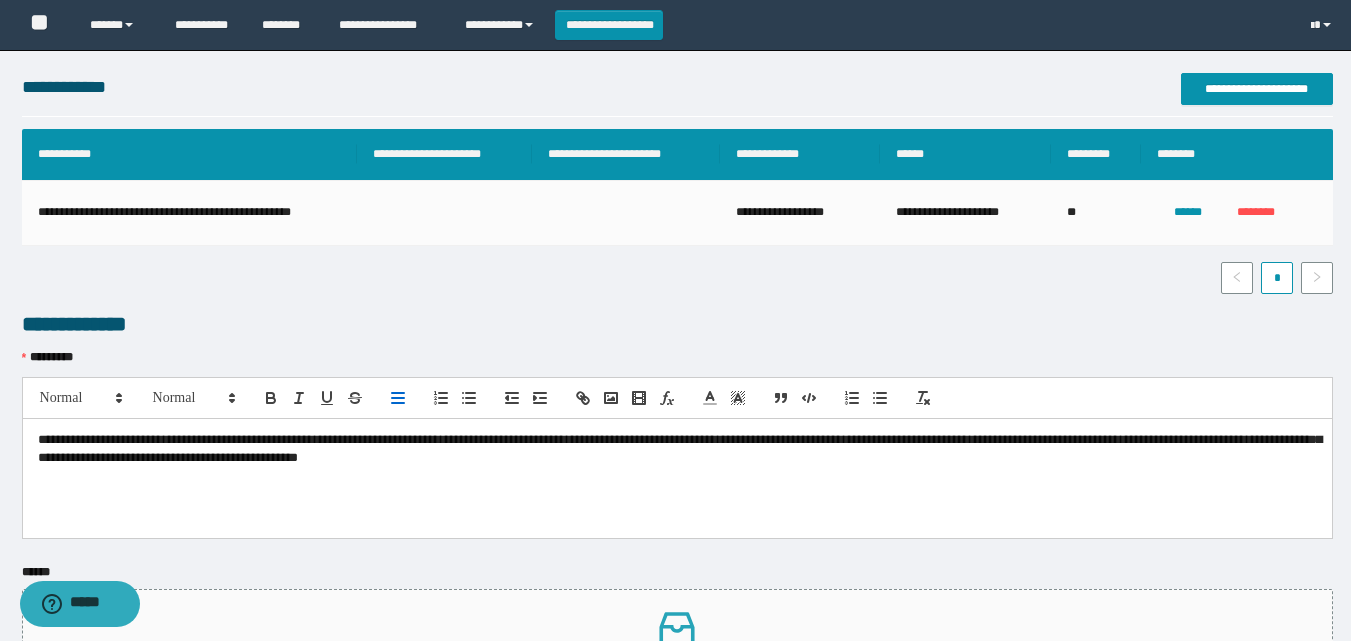 click on "**********" at bounding box center (677, 449) 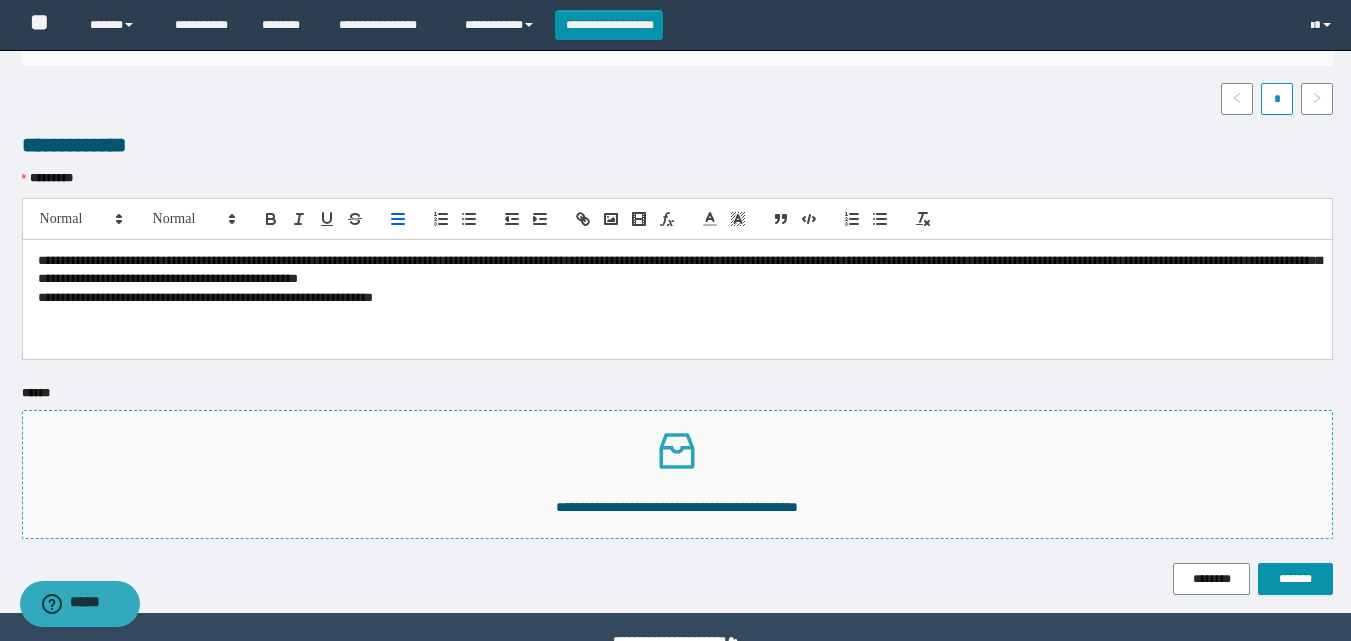 scroll, scrollTop: 527, scrollLeft: 0, axis: vertical 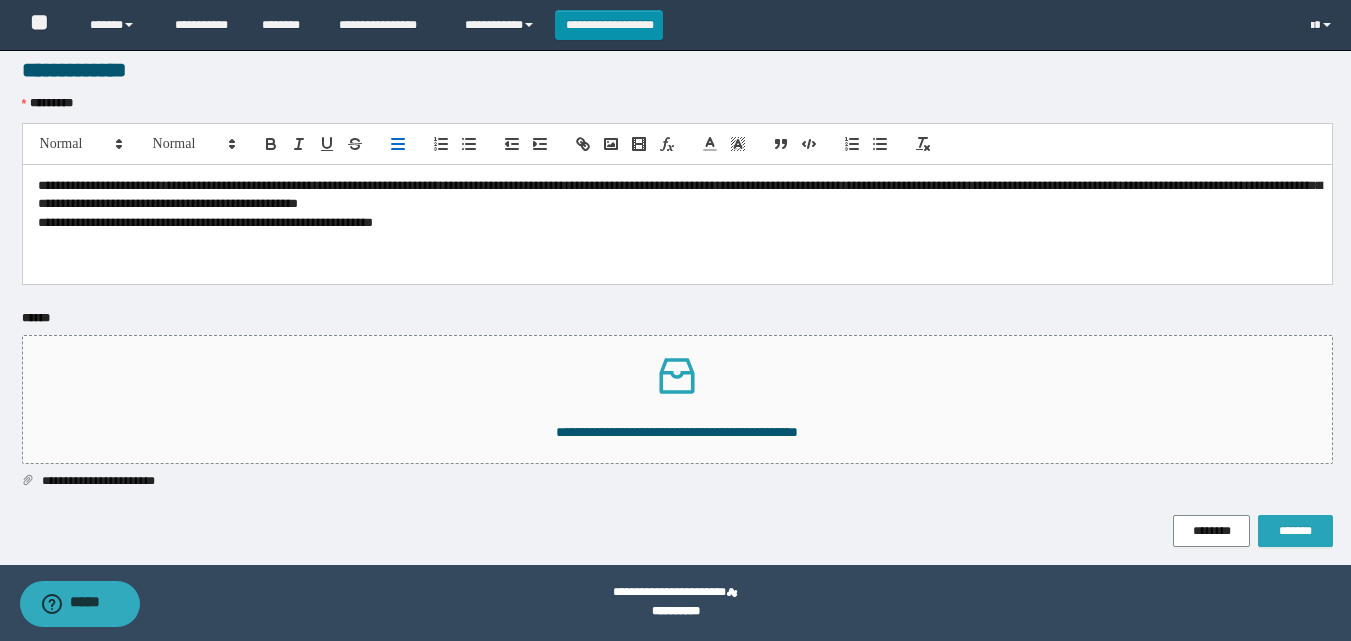 click on "*******" at bounding box center (1295, 531) 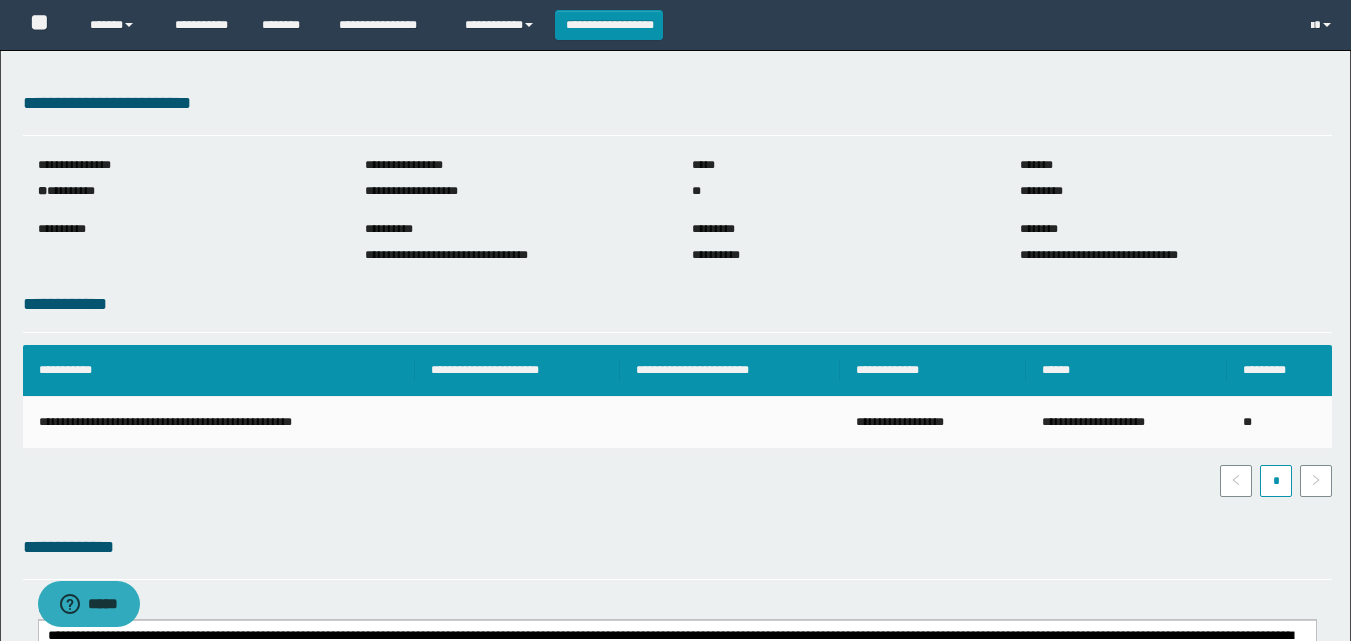 scroll, scrollTop: 0, scrollLeft: 0, axis: both 